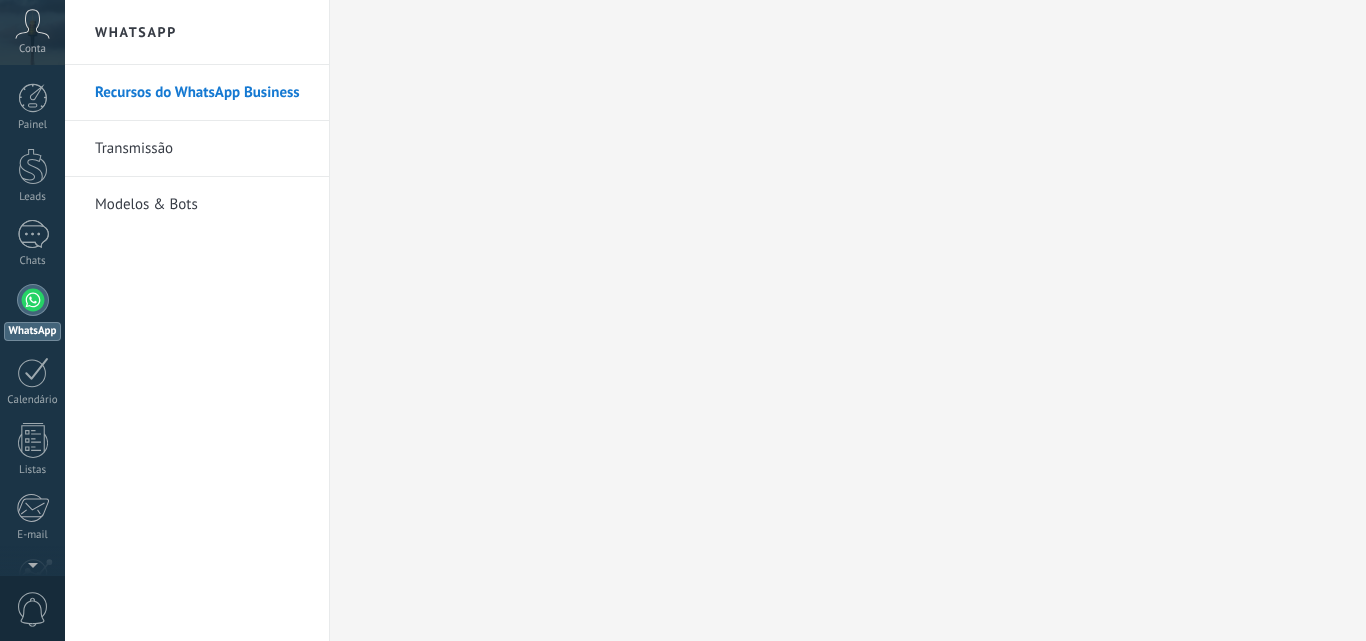 scroll, scrollTop: 0, scrollLeft: 0, axis: both 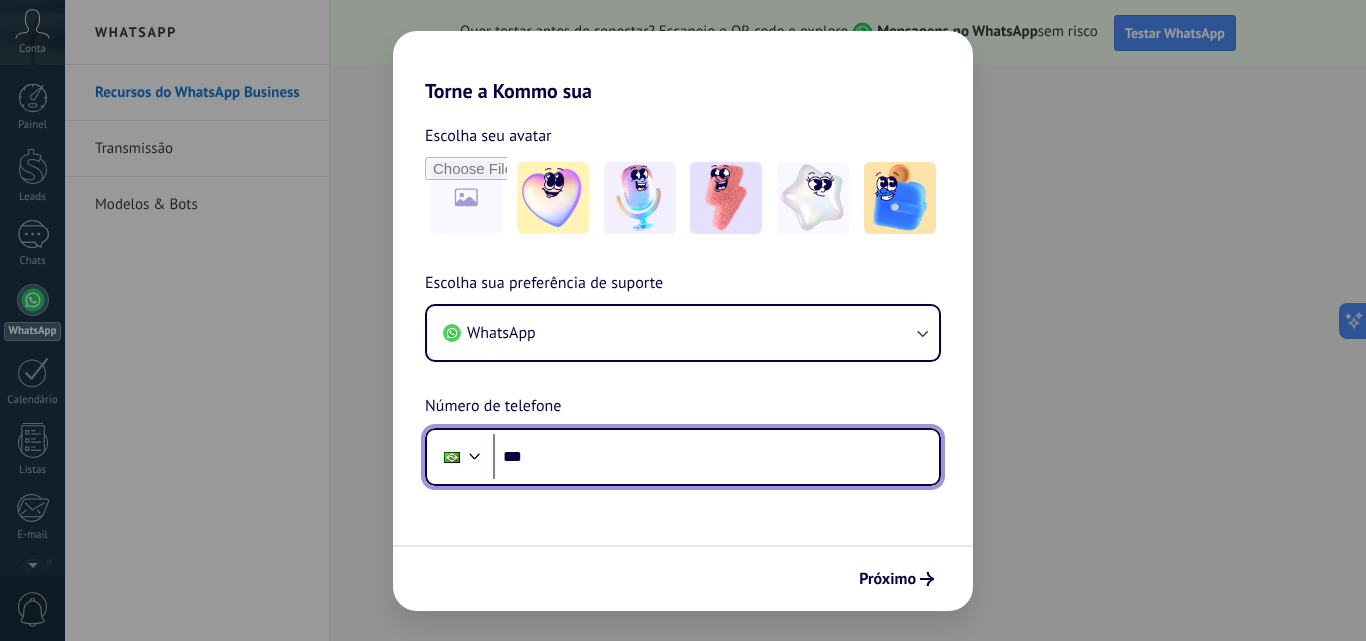 click on "***" at bounding box center [716, 457] 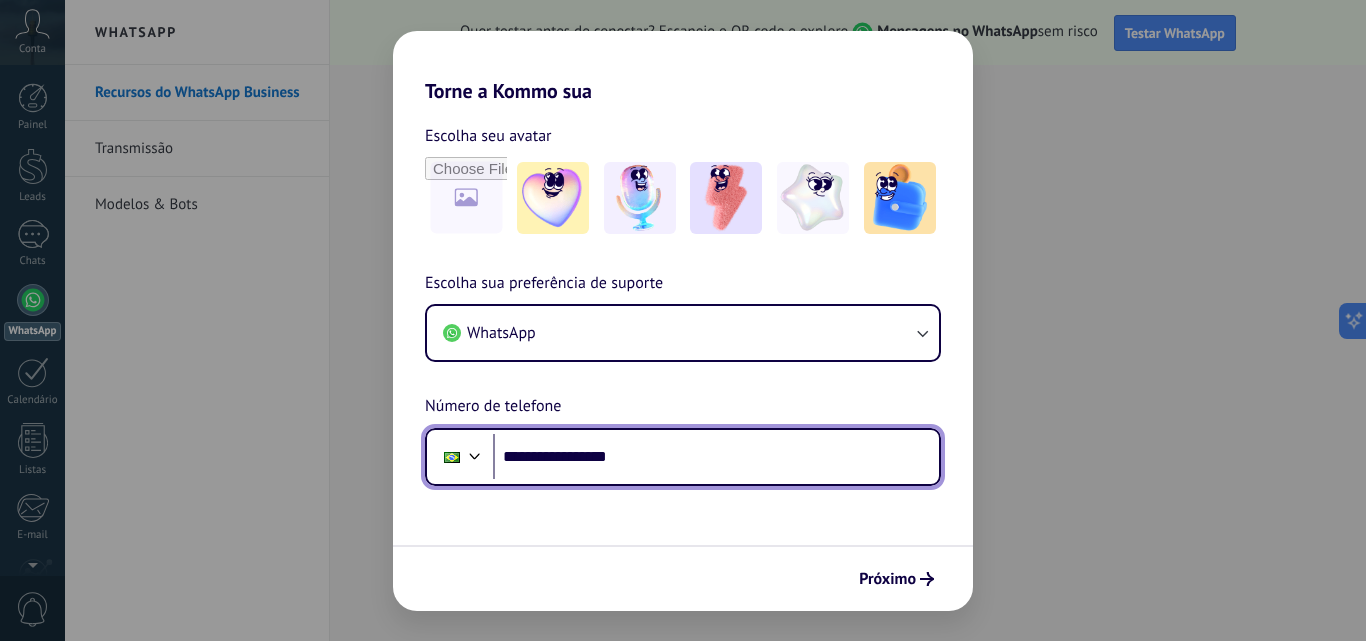 type on "**********" 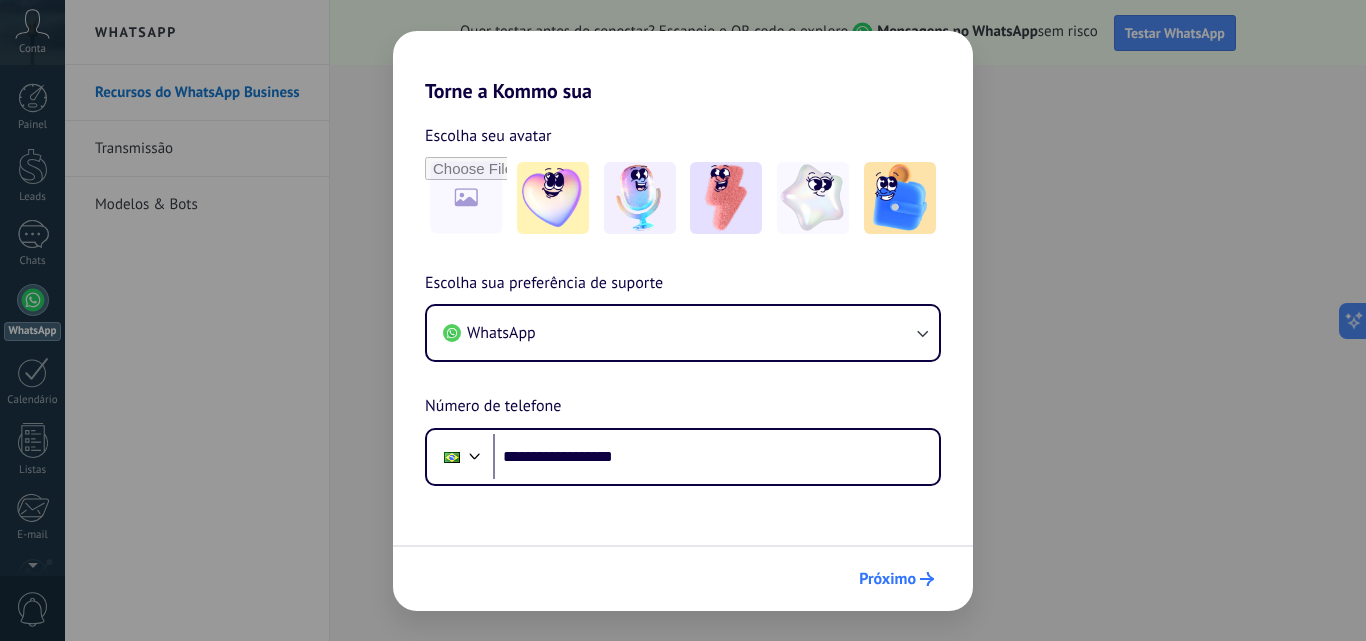 click on "Próximo" at bounding box center [887, 579] 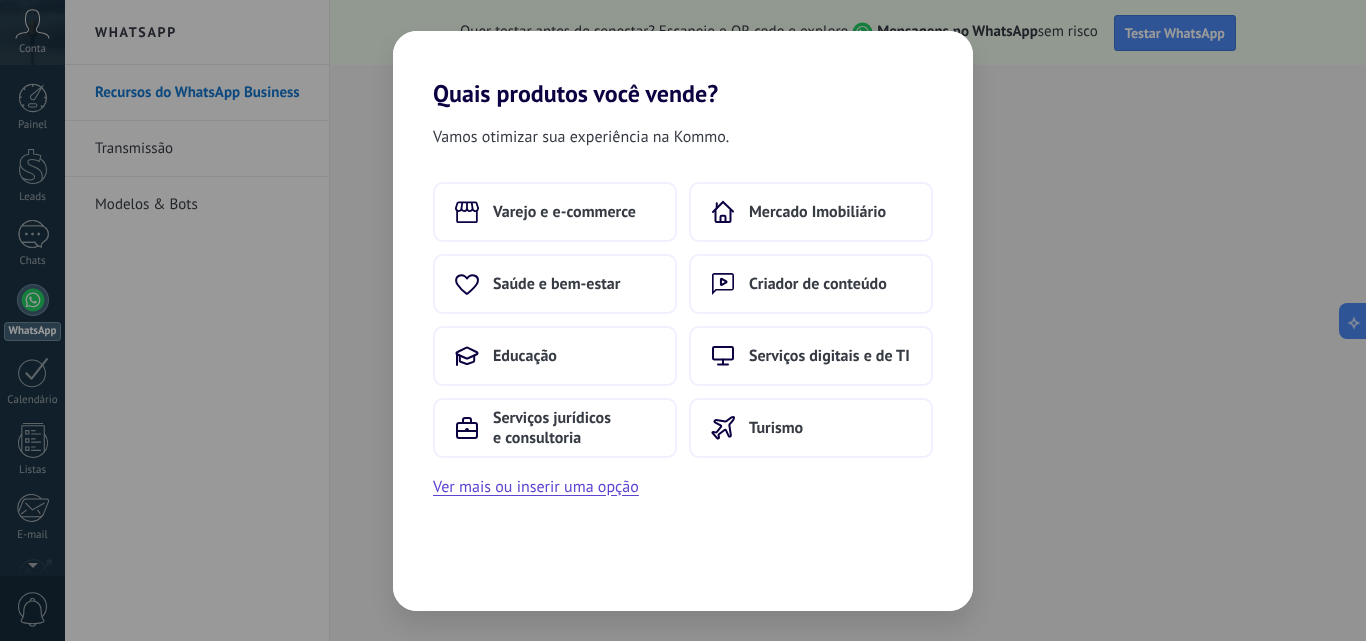 scroll, scrollTop: 0, scrollLeft: 0, axis: both 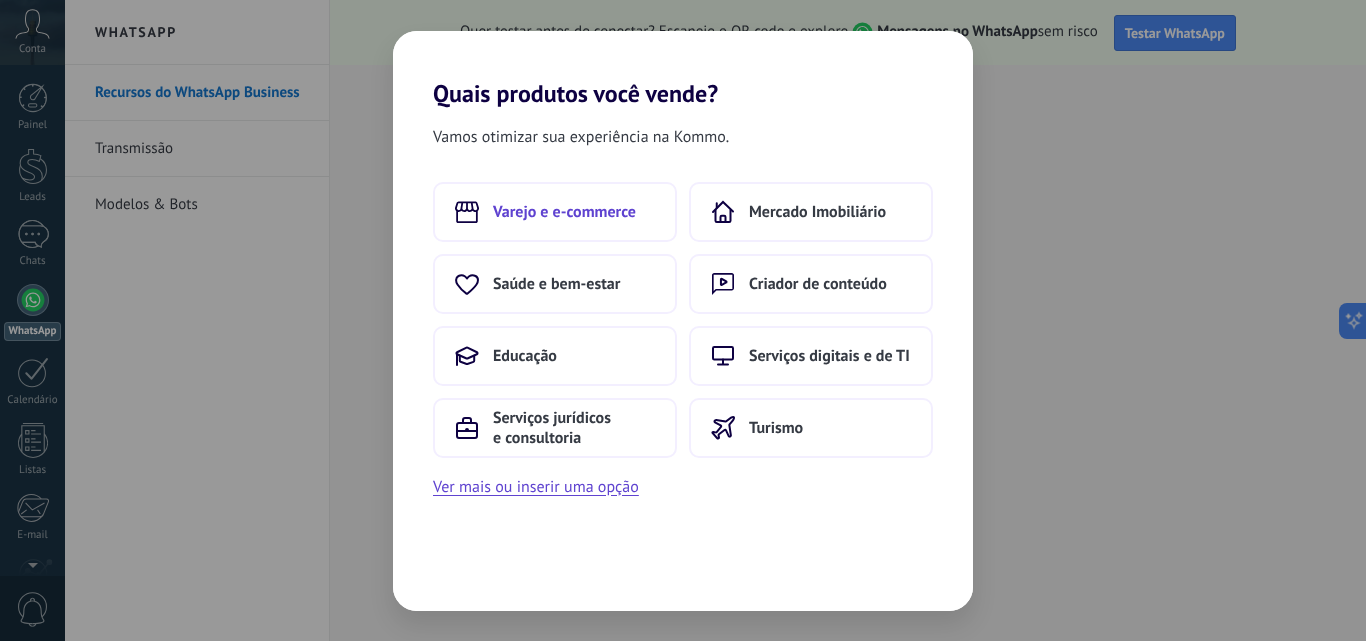 click on "Varejo e e-commerce" at bounding box center (564, 212) 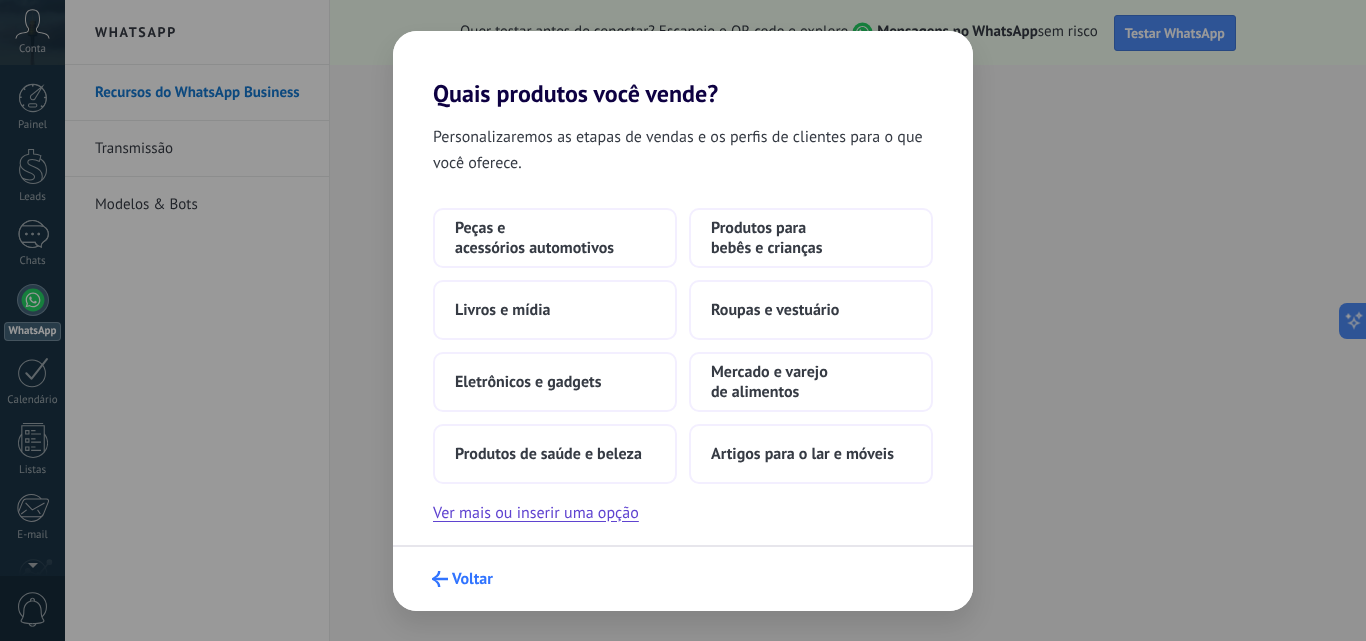 click on "Voltar" at bounding box center (472, 579) 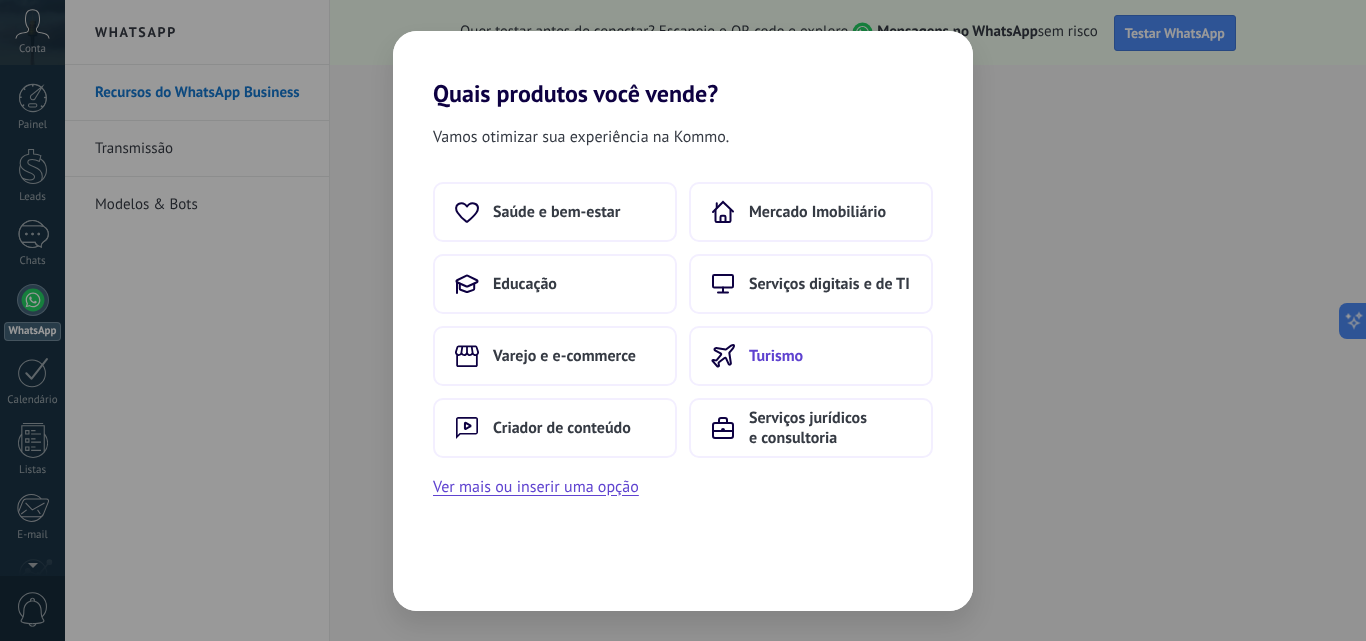 click on "Turismo" at bounding box center (811, 356) 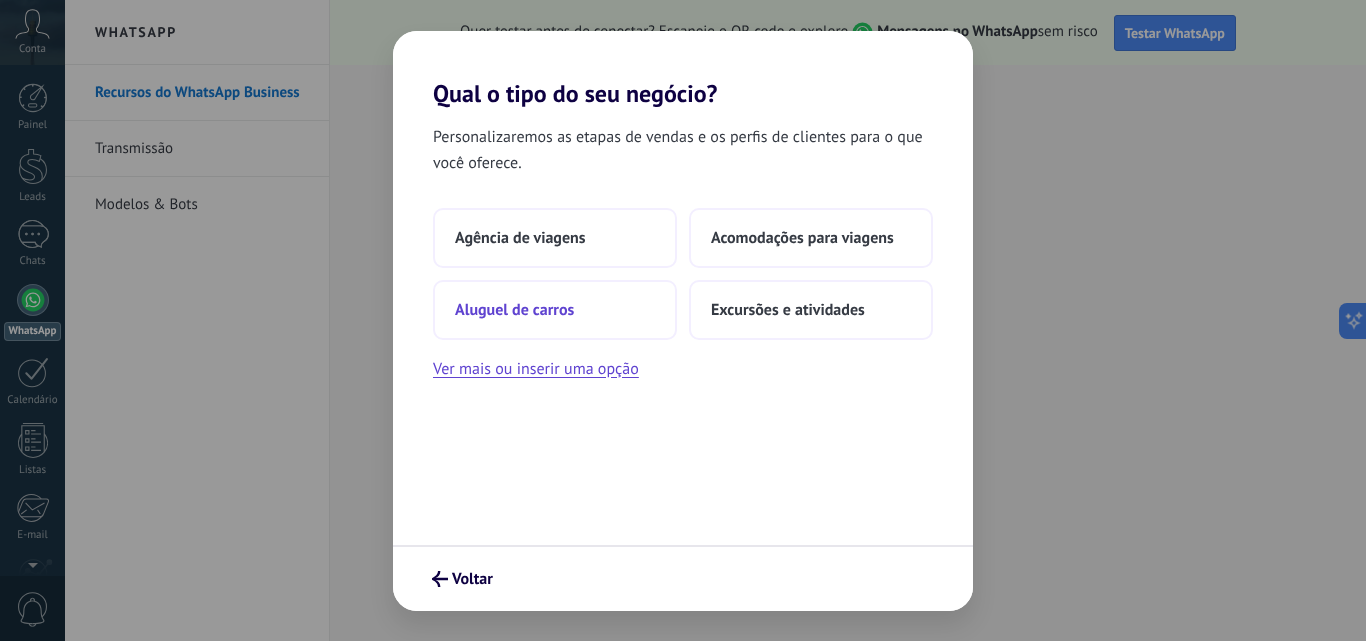 drag, startPoint x: 587, startPoint y: 322, endPoint x: 571, endPoint y: 305, distance: 23.345236 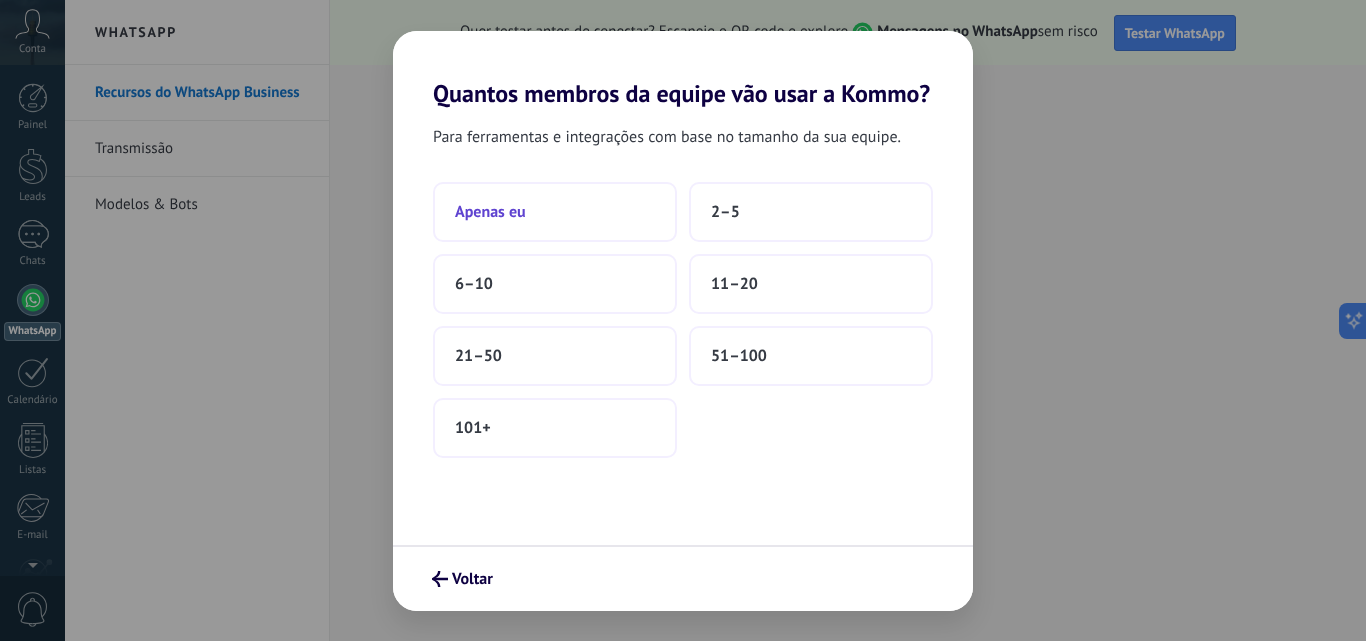 click on "Apenas eu" at bounding box center (555, 212) 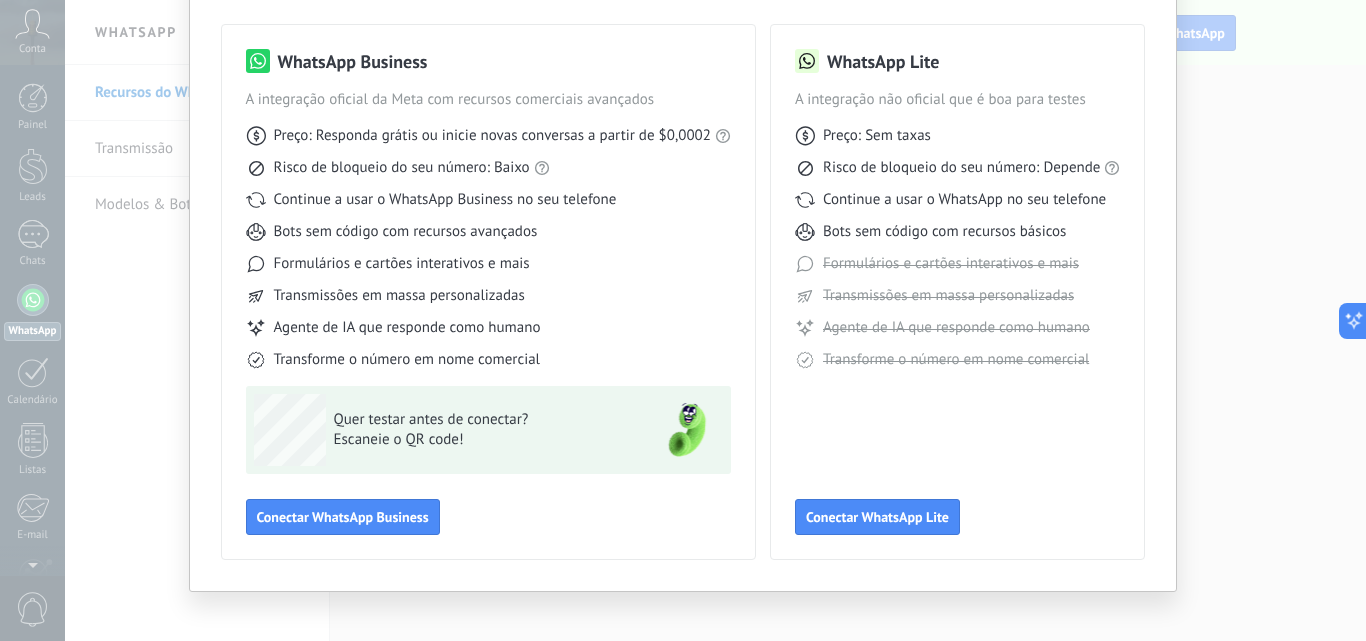 scroll, scrollTop: 130, scrollLeft: 0, axis: vertical 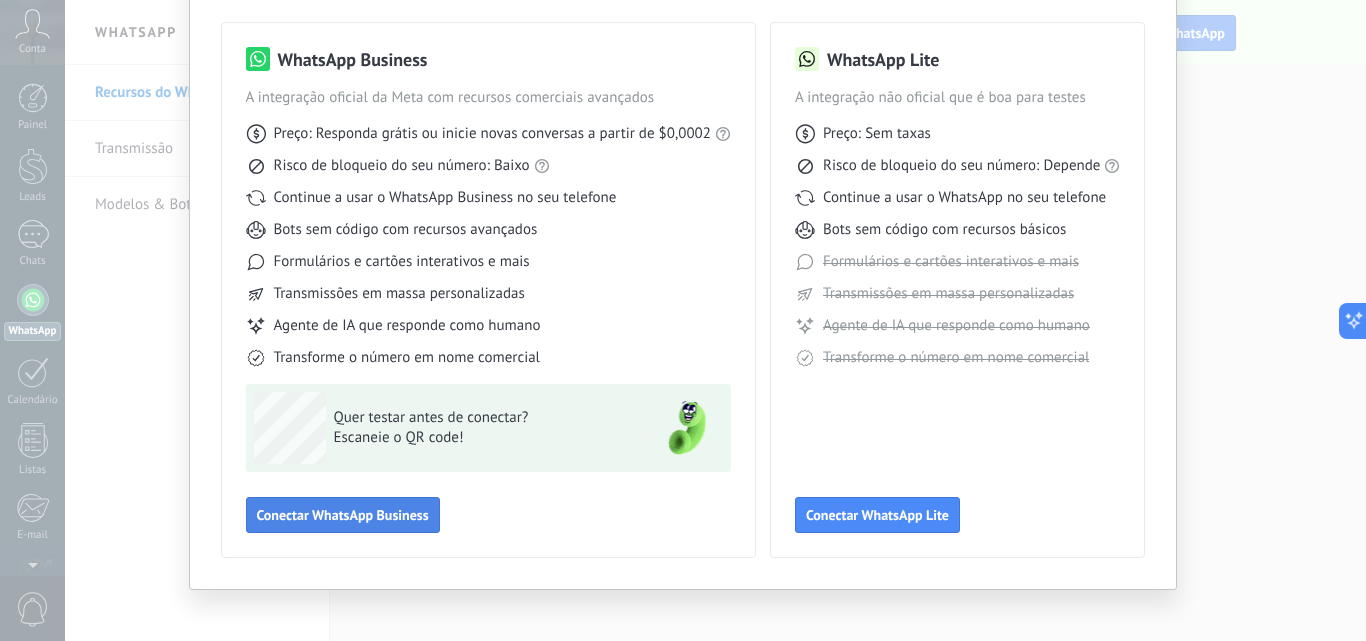click on "Conectar WhatsApp Business" at bounding box center [343, 515] 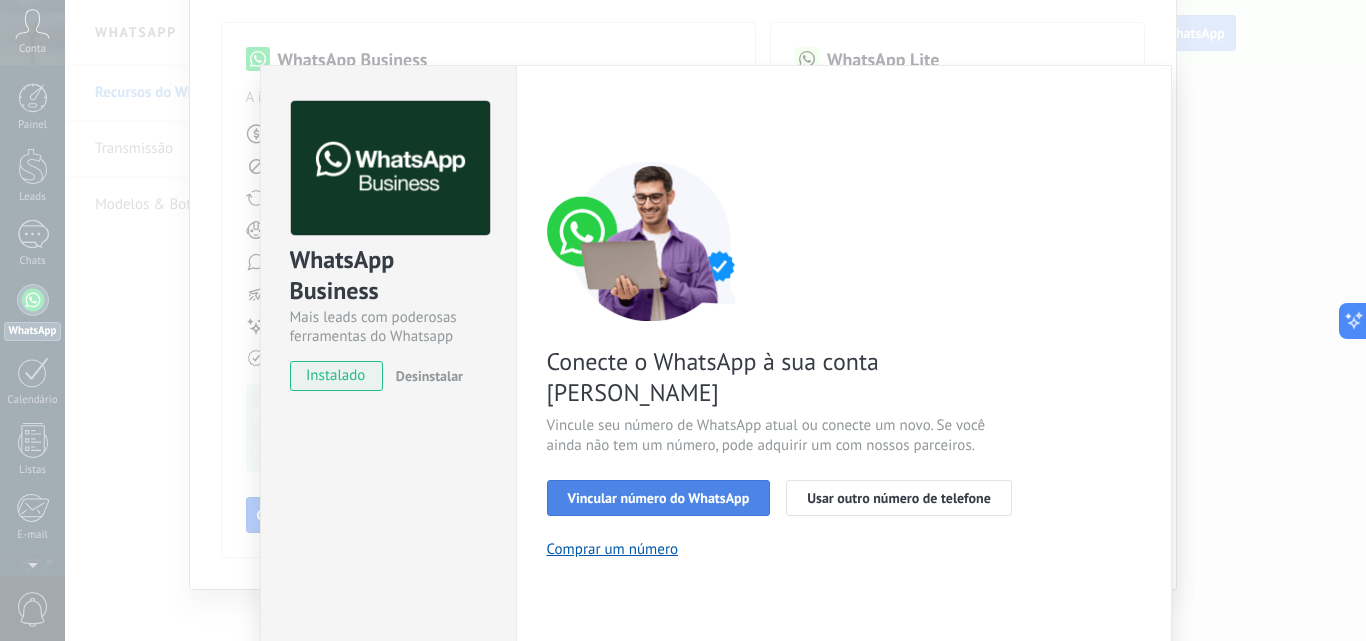 click on "Vincular número do WhatsApp" at bounding box center (659, 498) 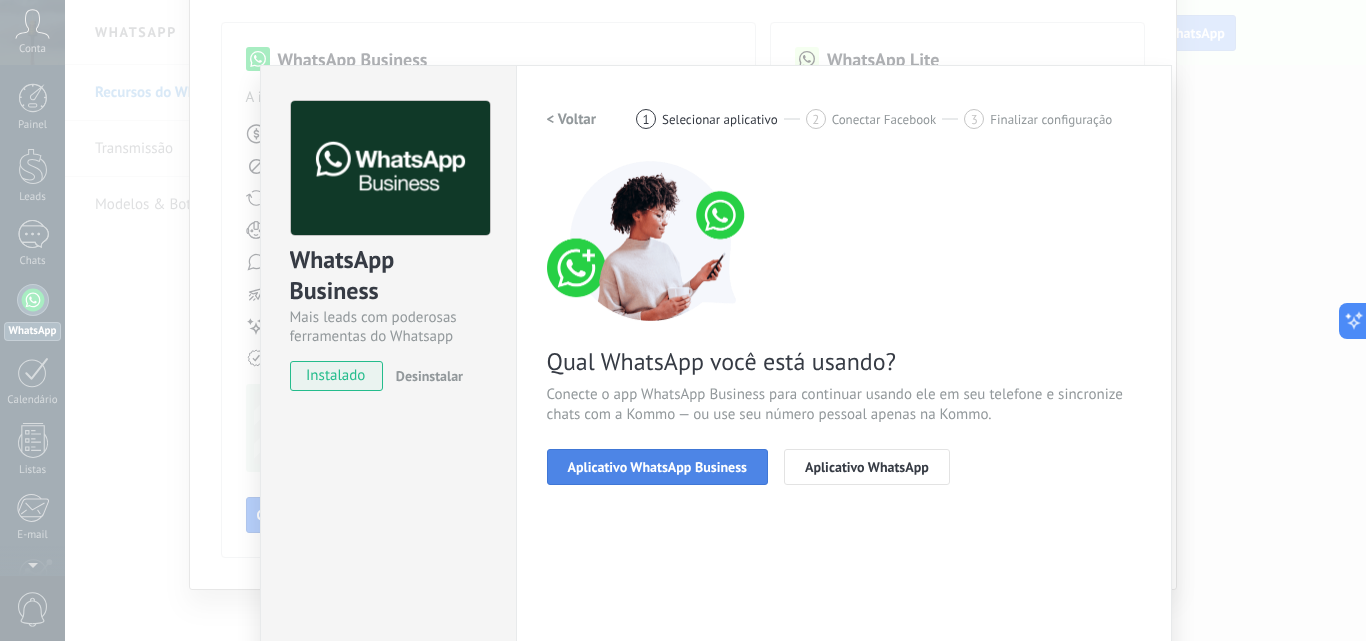 click on "Aplicativo WhatsApp Business" at bounding box center [657, 467] 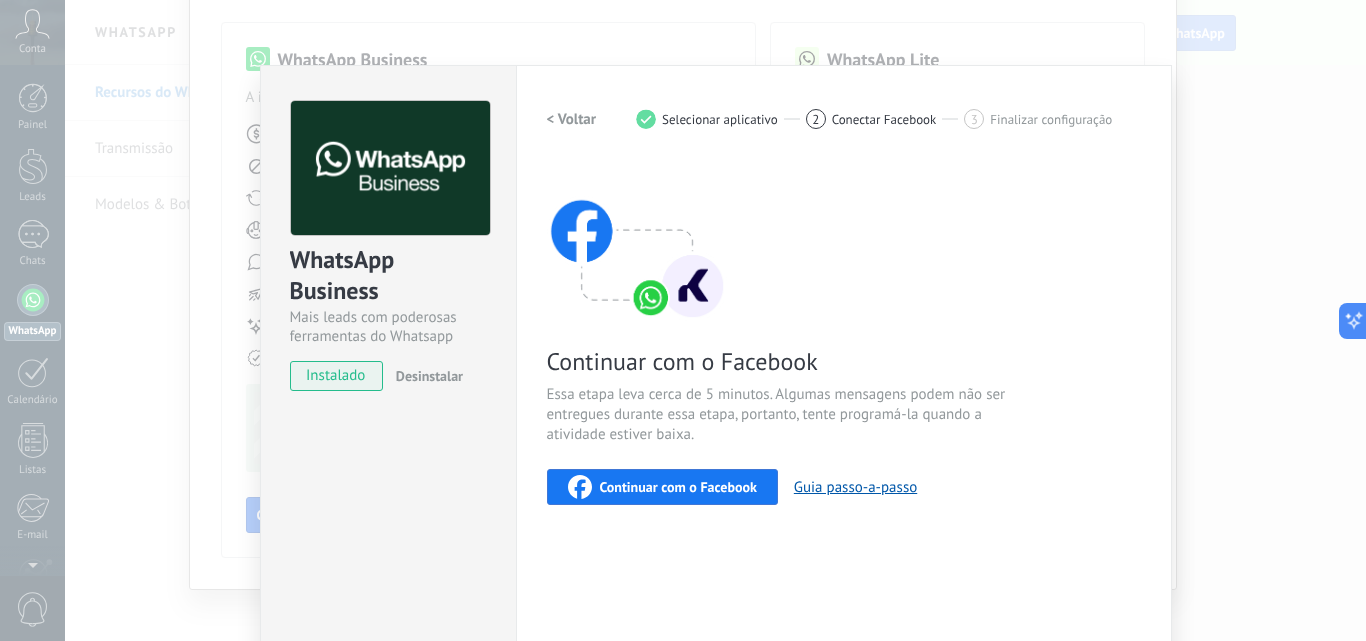 click on "Continuar com o Facebook" at bounding box center [678, 487] 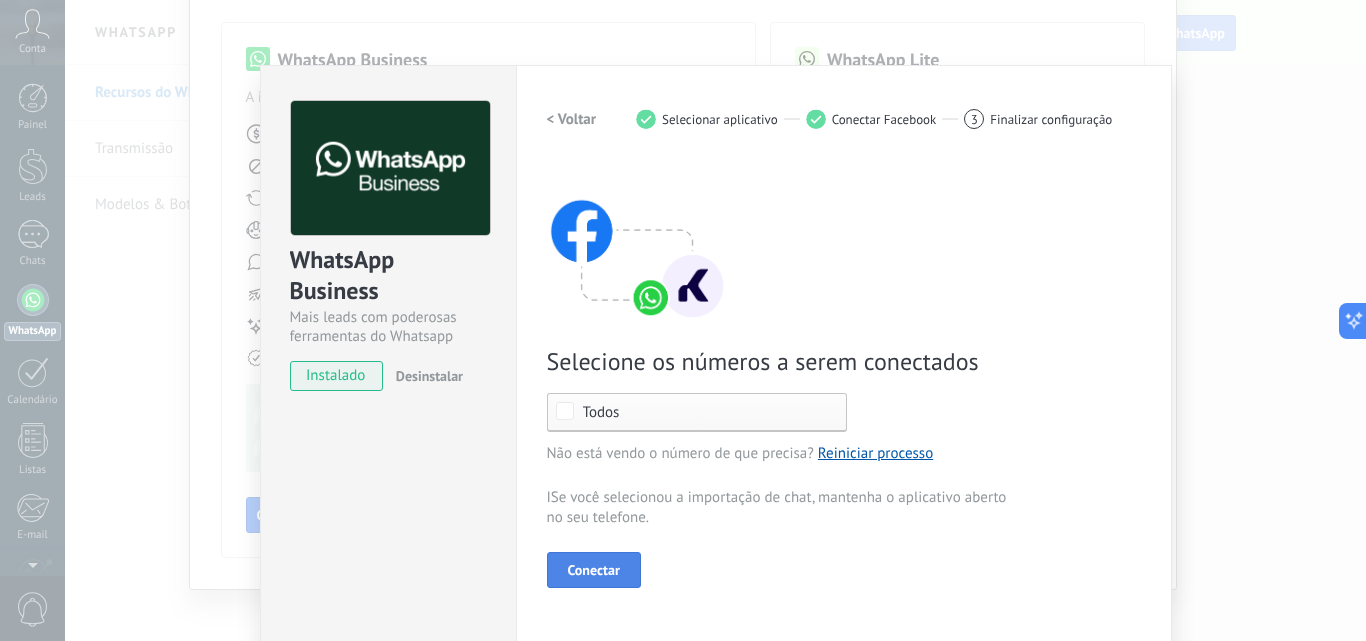 click on "Conectar" at bounding box center [594, 570] 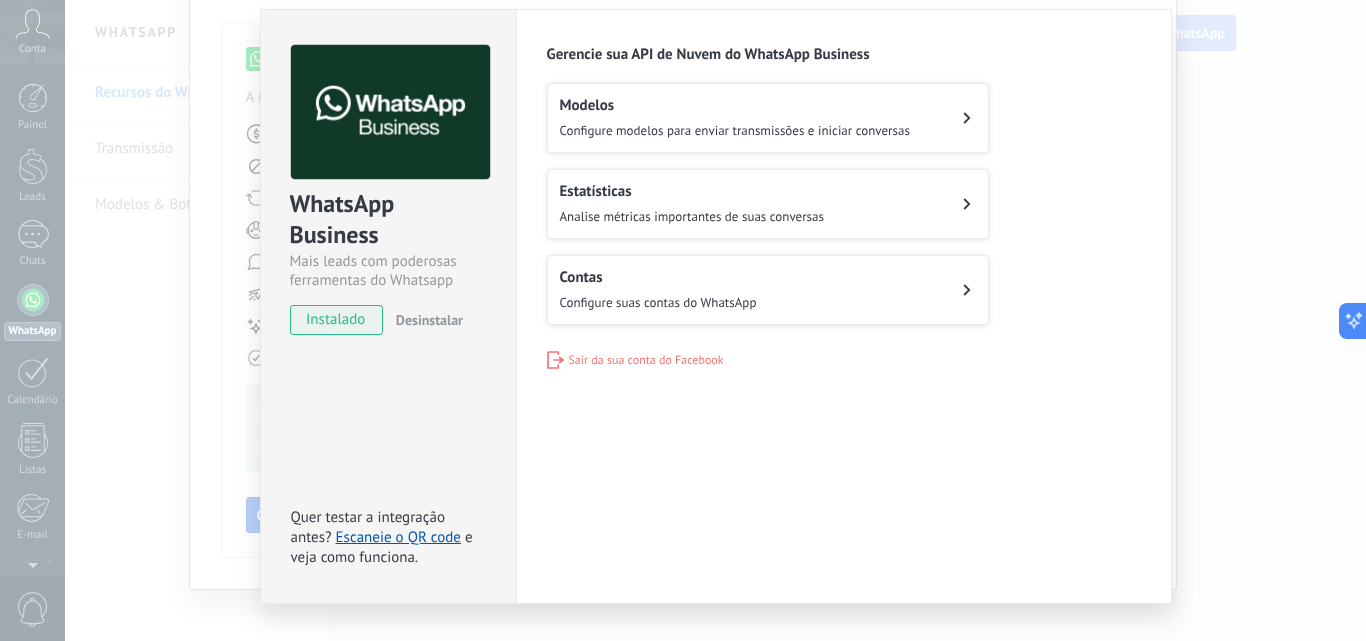scroll, scrollTop: 49, scrollLeft: 0, axis: vertical 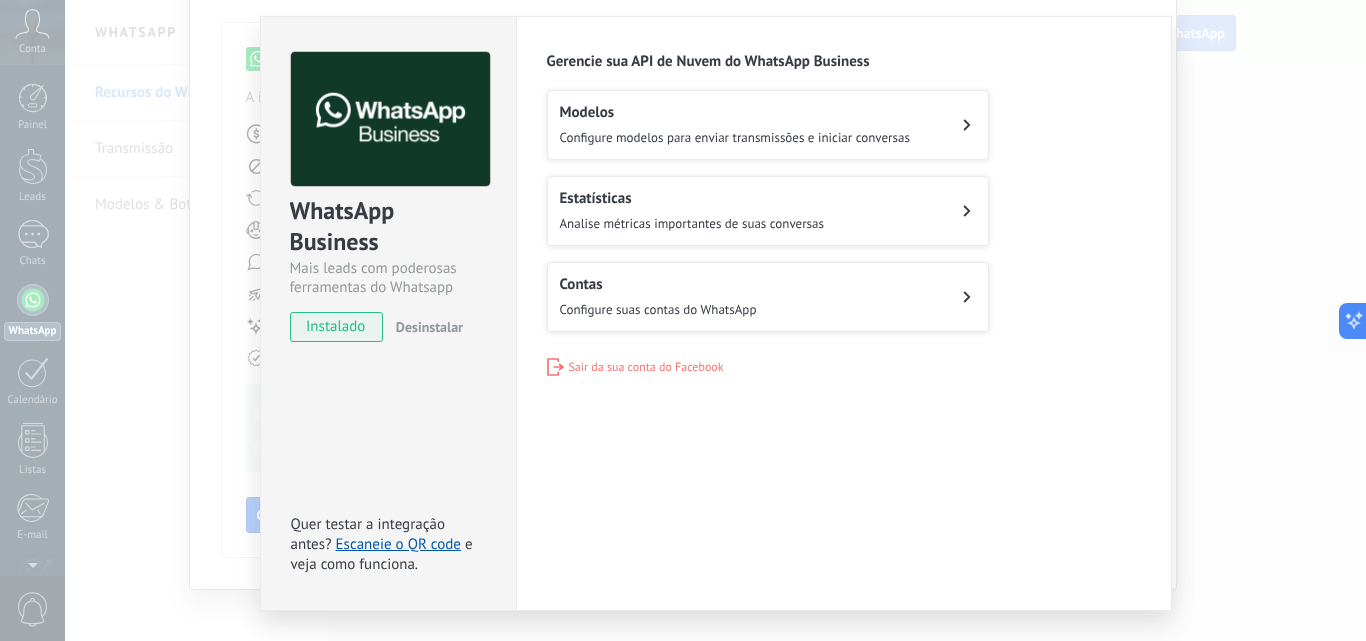 click on "Configure modelos para enviar transmissões e iniciar conversas" at bounding box center (735, 137) 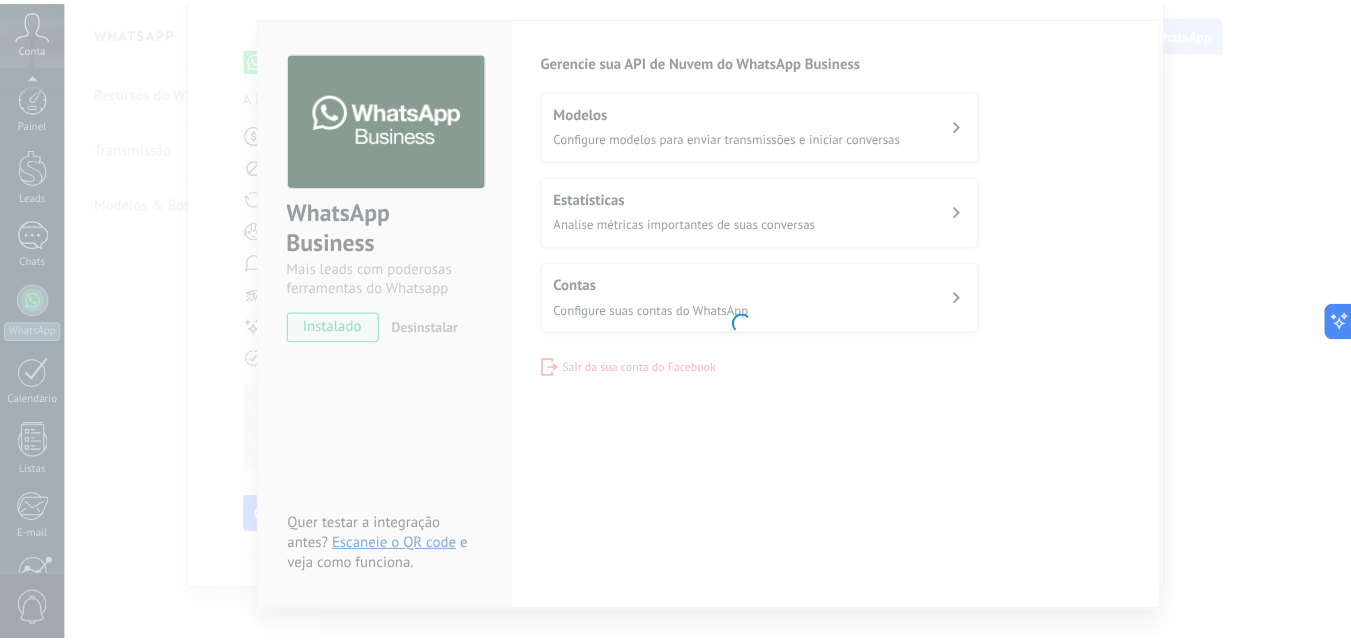 scroll, scrollTop: 191, scrollLeft: 0, axis: vertical 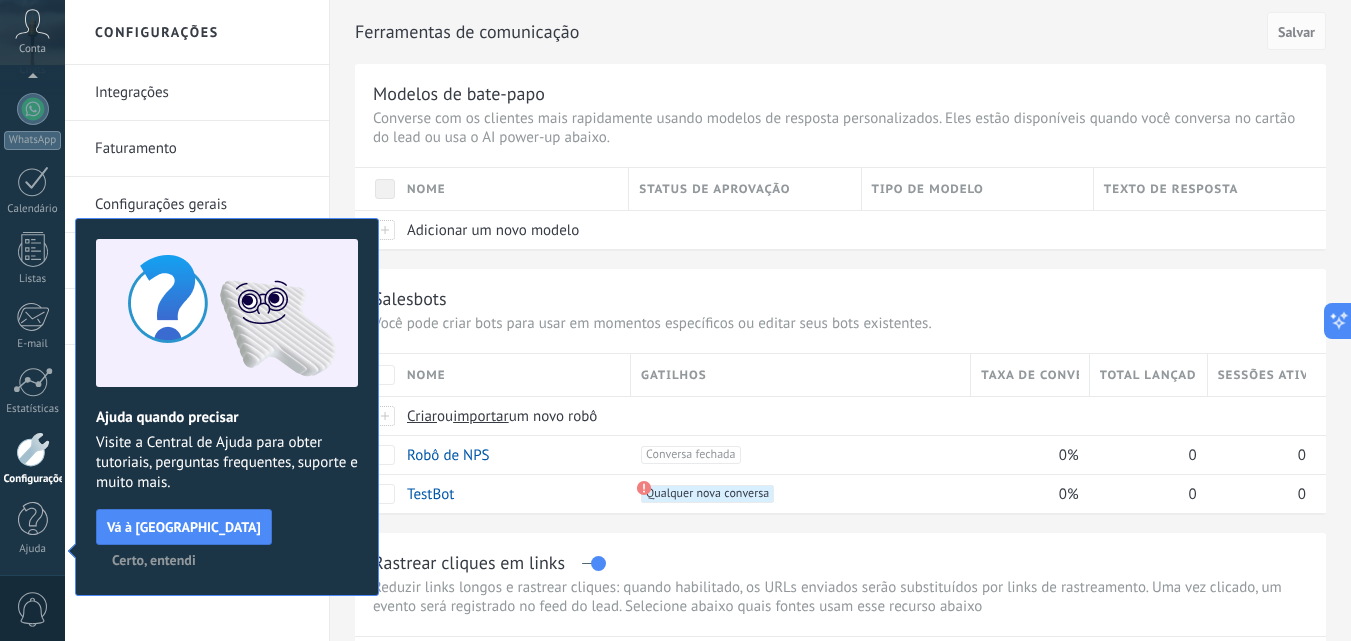 click on "Certo, entendi" at bounding box center (154, 560) 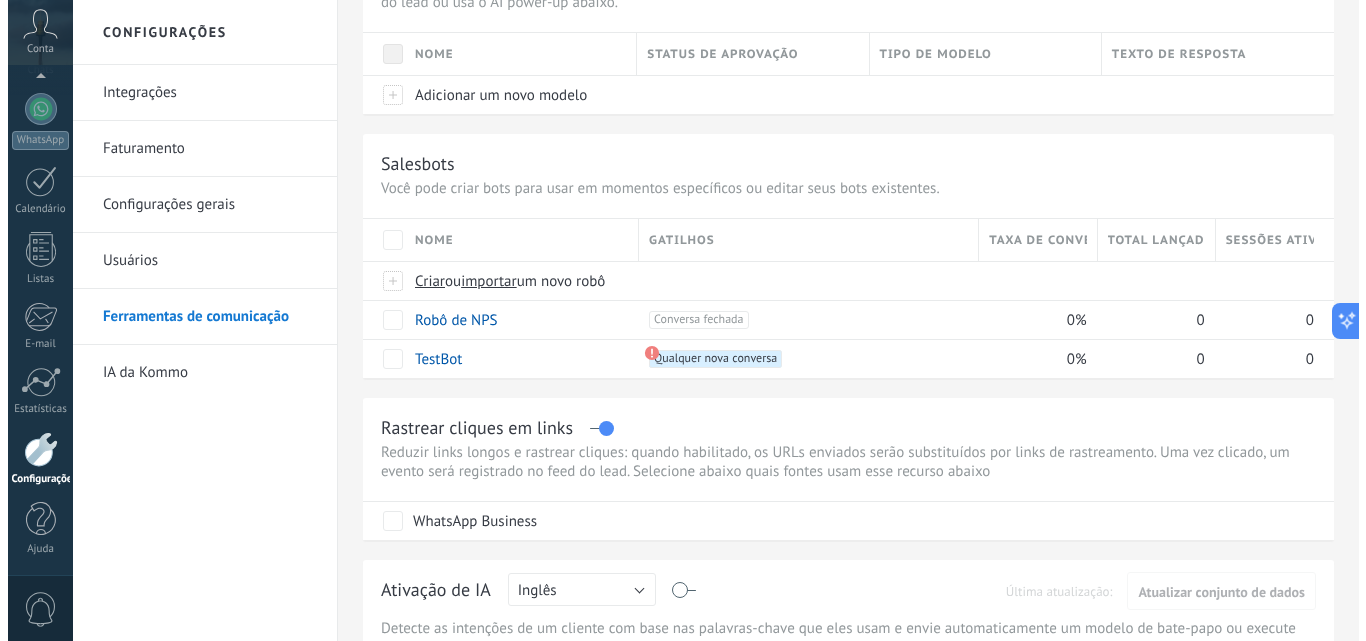 scroll, scrollTop: 143, scrollLeft: 0, axis: vertical 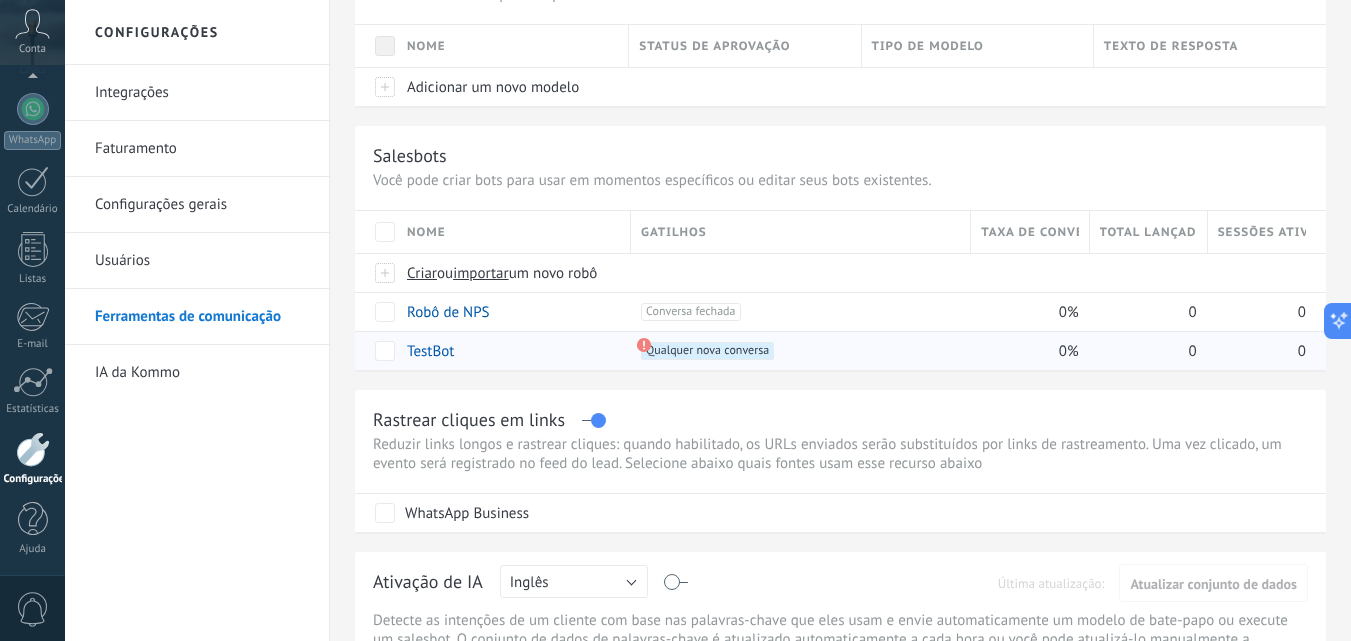 click on "TestBot" at bounding box center [430, 351] 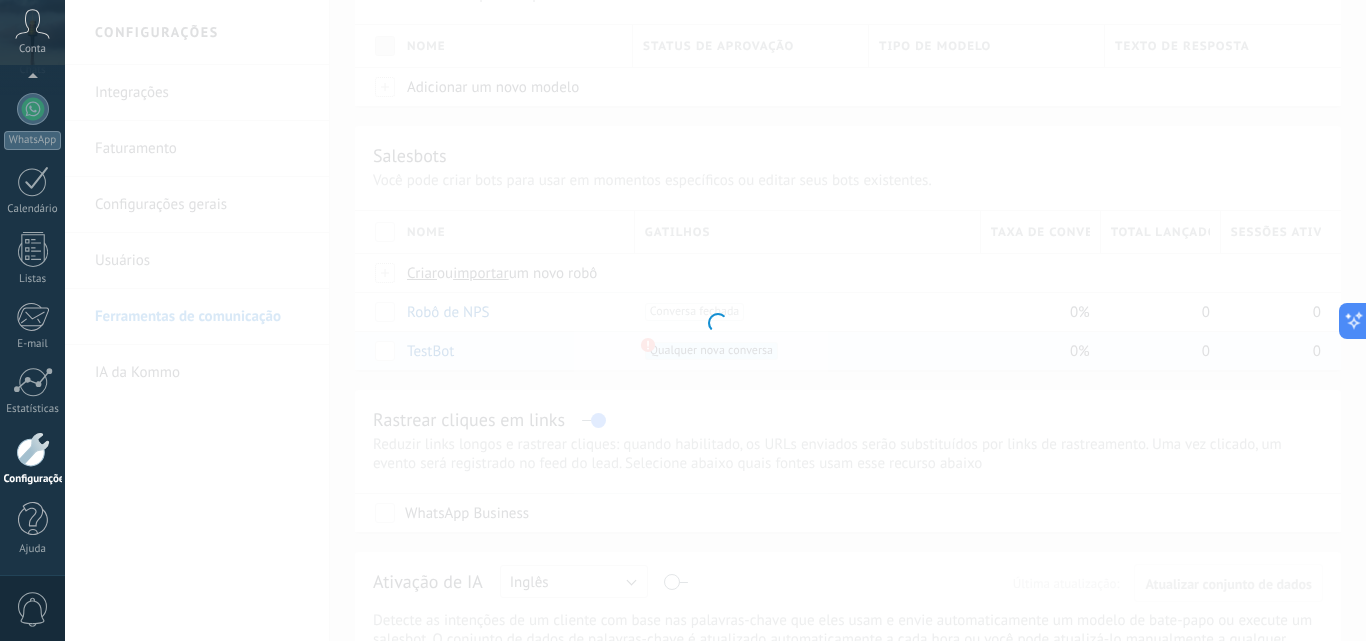type on "*******" 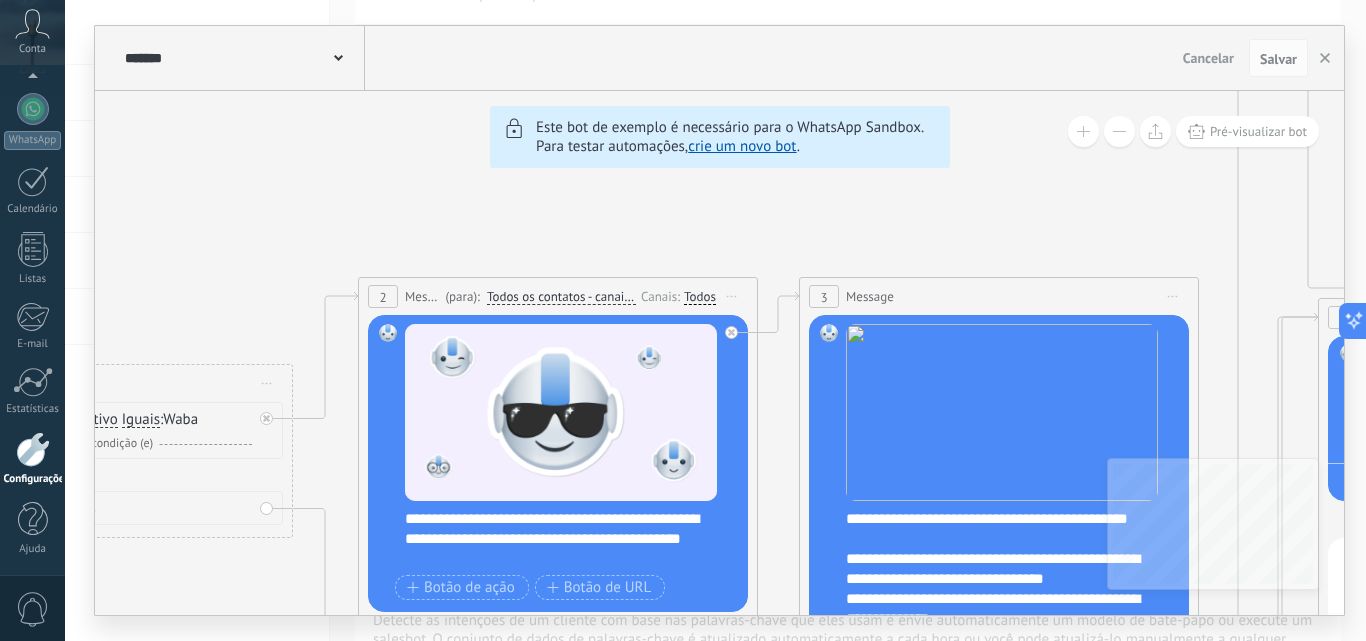drag, startPoint x: 1361, startPoint y: 319, endPoint x: 1254, endPoint y: 327, distance: 107.298645 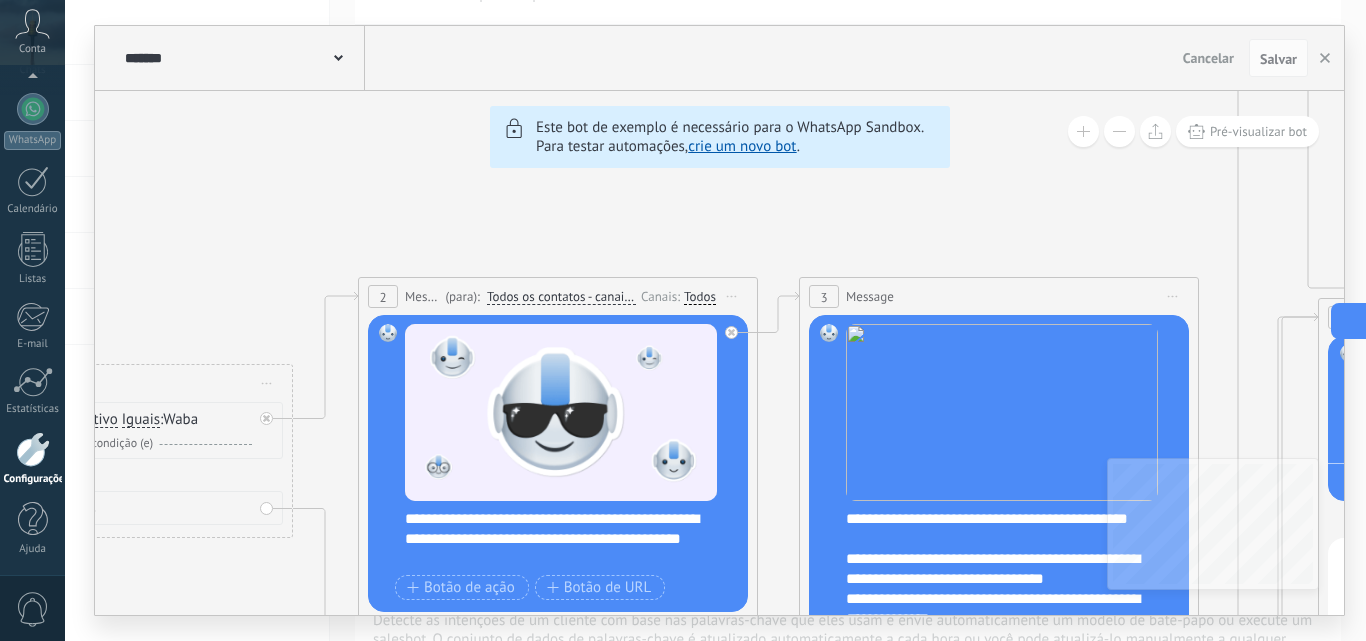 click 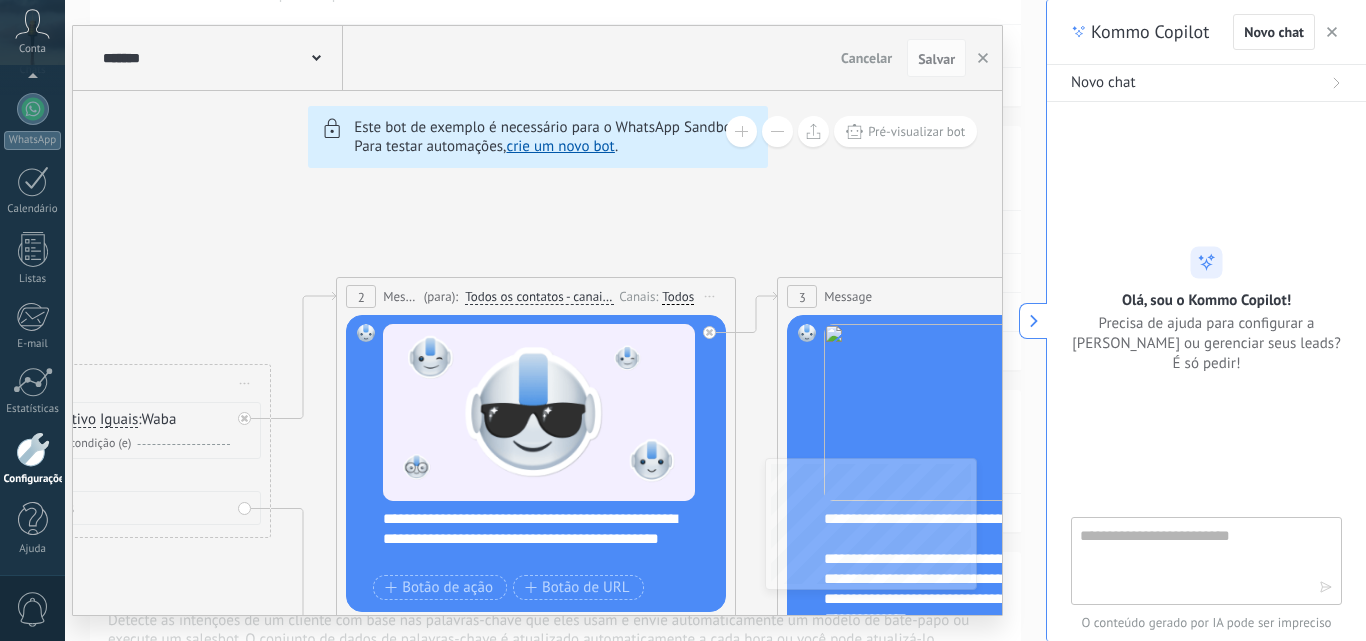 click at bounding box center [1033, 321] 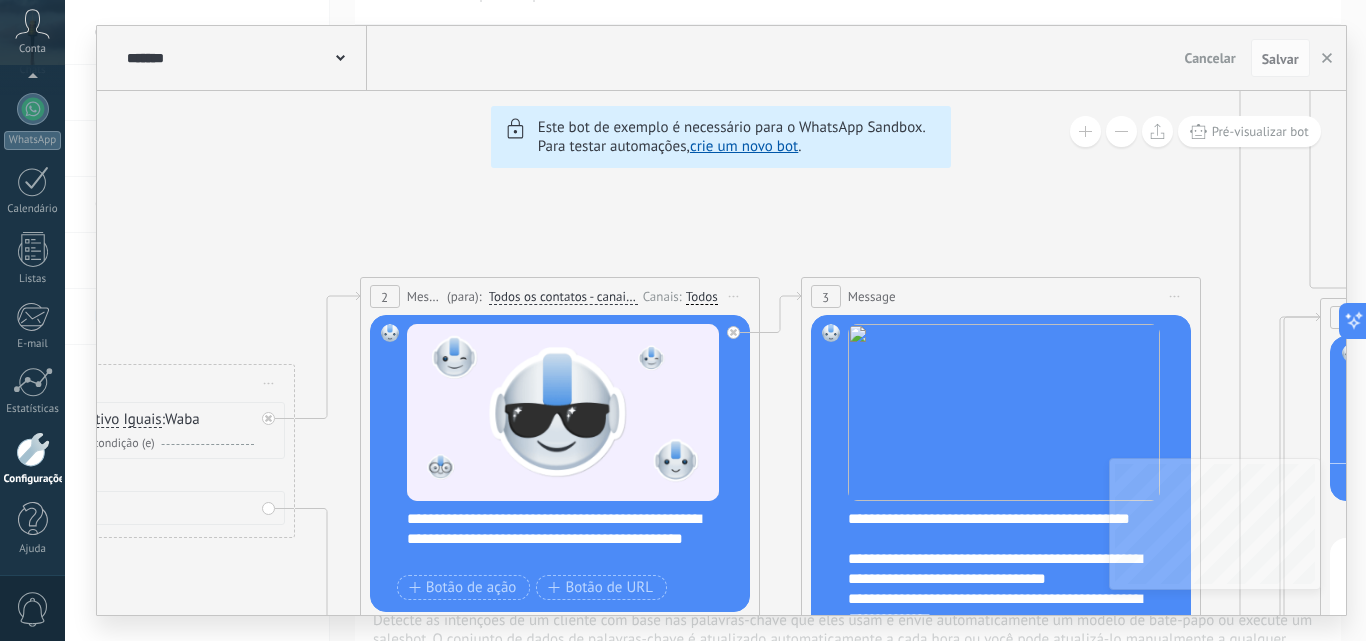 type 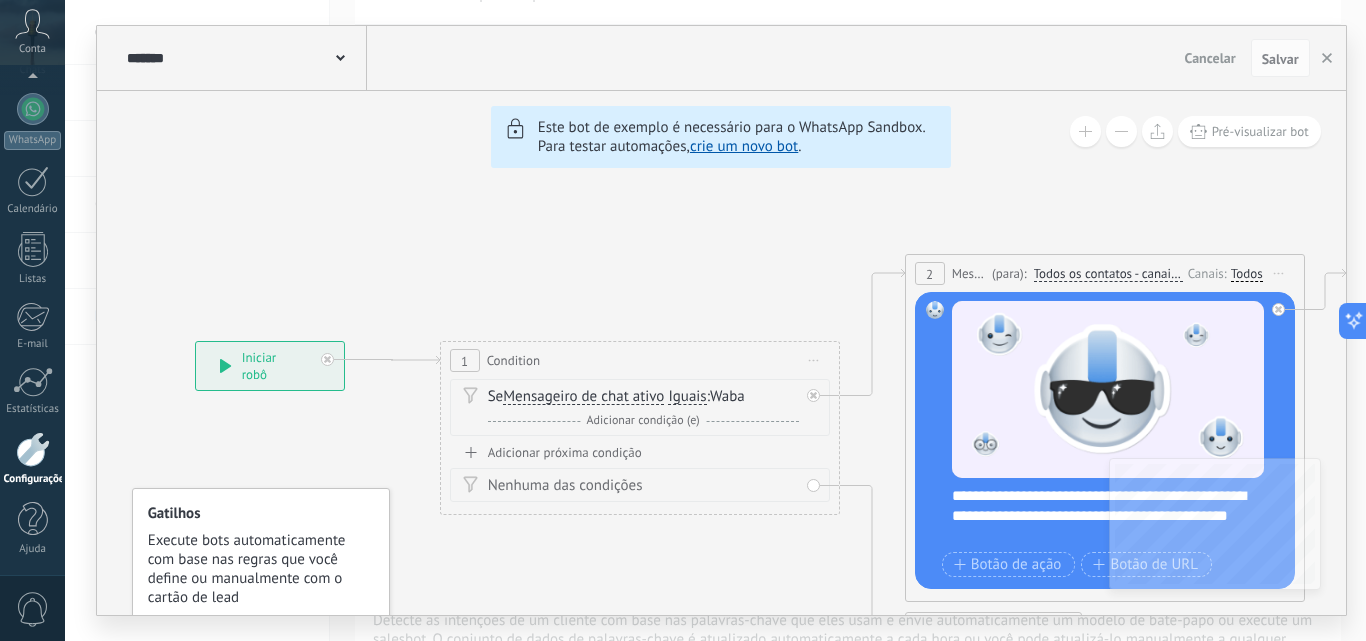drag, startPoint x: 226, startPoint y: 409, endPoint x: 771, endPoint y: 386, distance: 545.4851 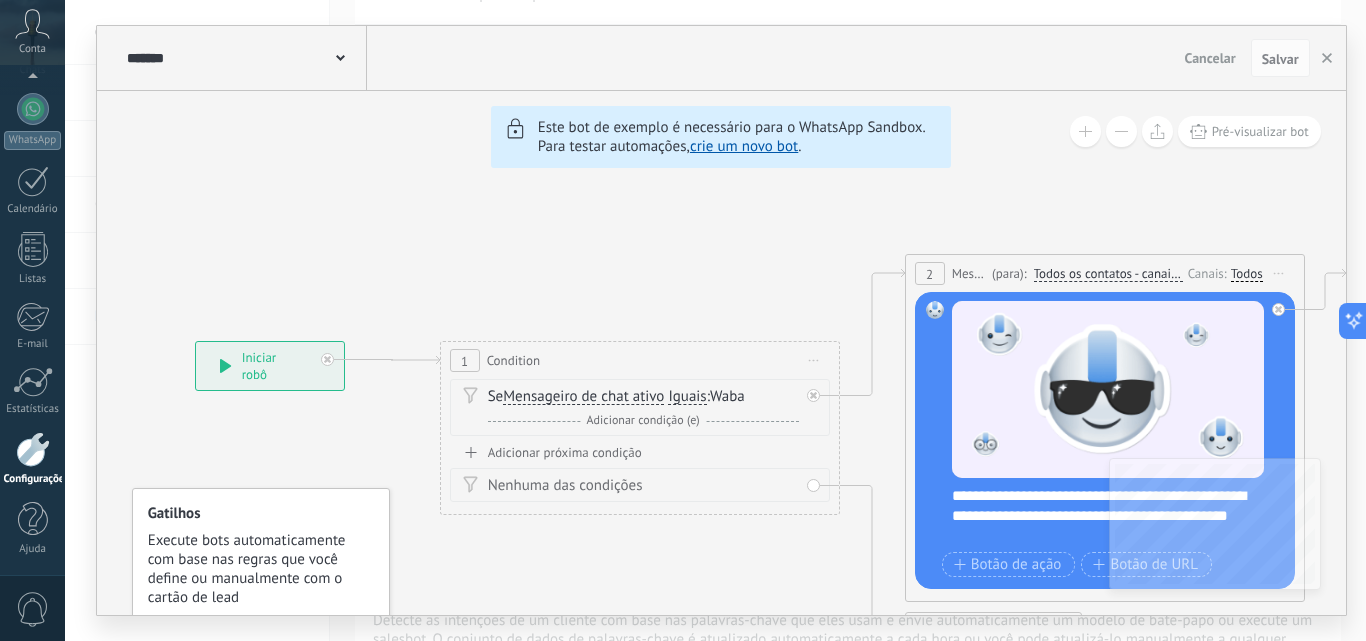 click on "6 Flows 7 List 8 Buttons 9 AI 10 Broadcast 11 Ads 12 Carousel 13 Verification 14 Get started 15 Get a demo" 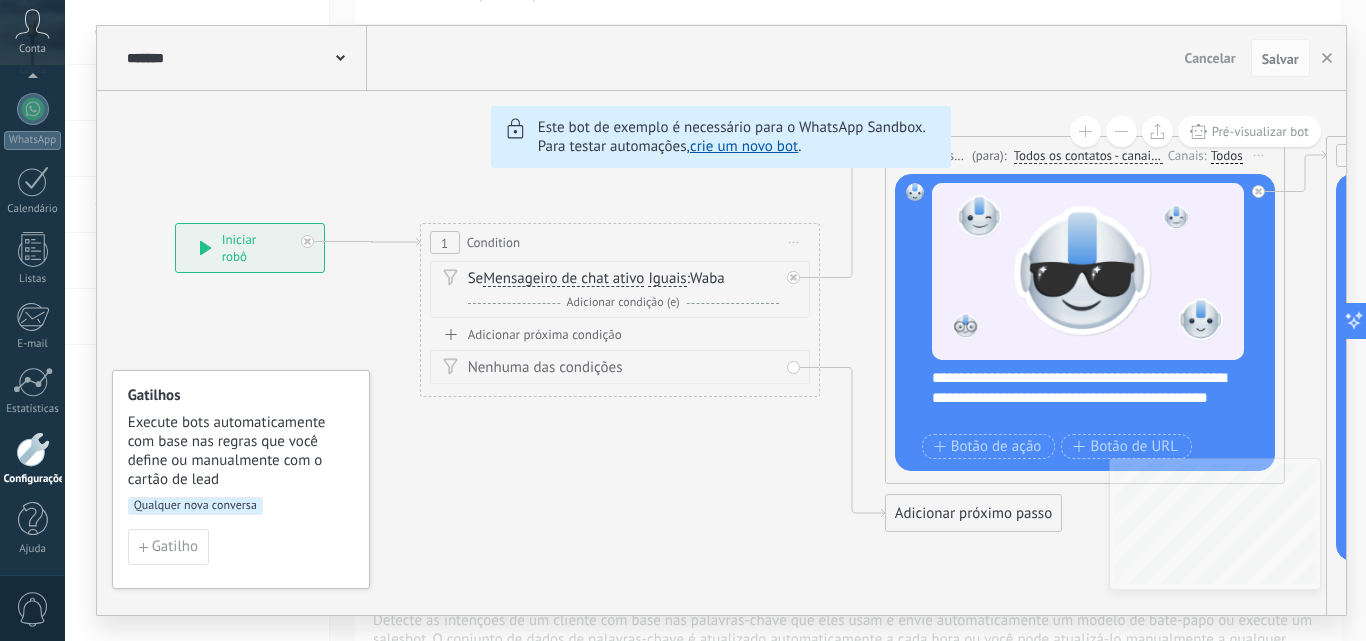 drag, startPoint x: 218, startPoint y: 363, endPoint x: 197, endPoint y: 246, distance: 118.869675 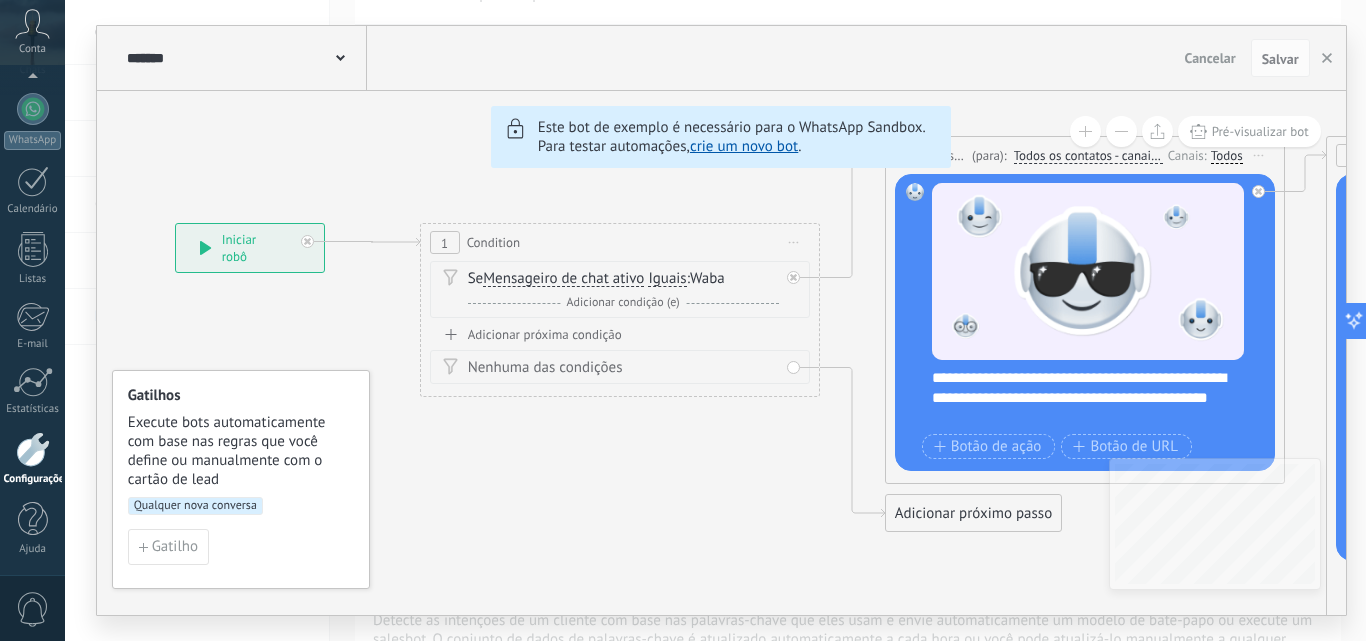 click at bounding box center [340, 56] 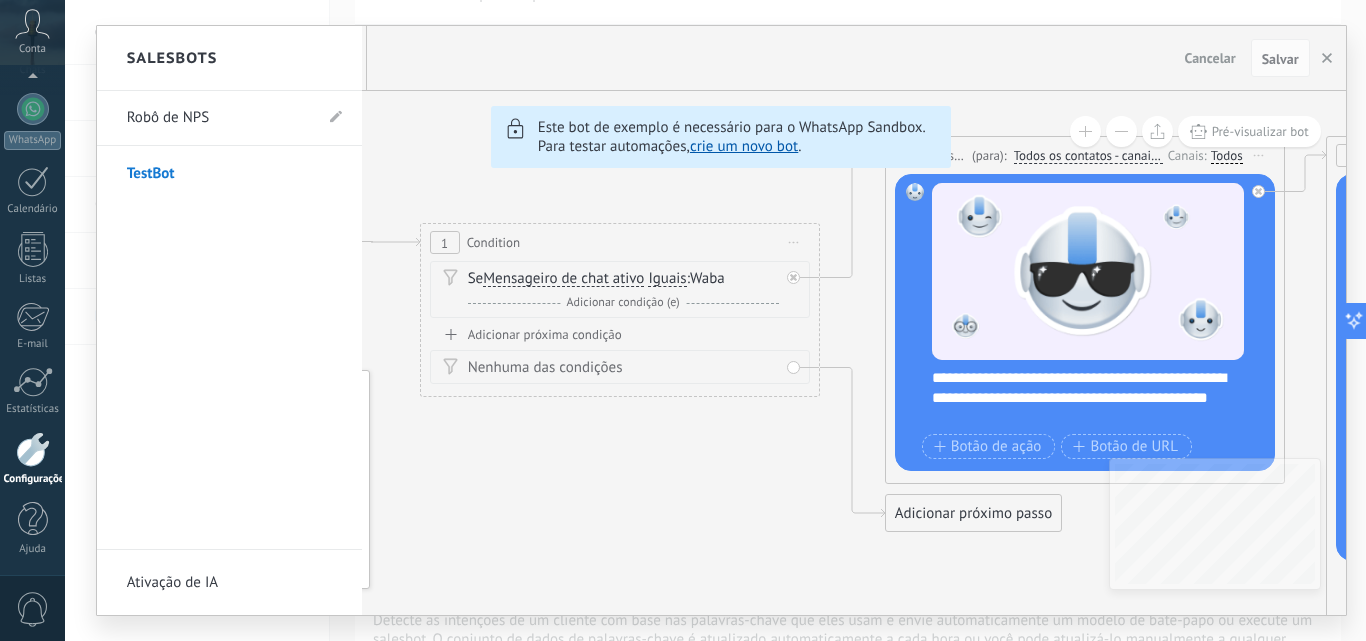 click on "Robô de NPS" at bounding box center [219, 118] 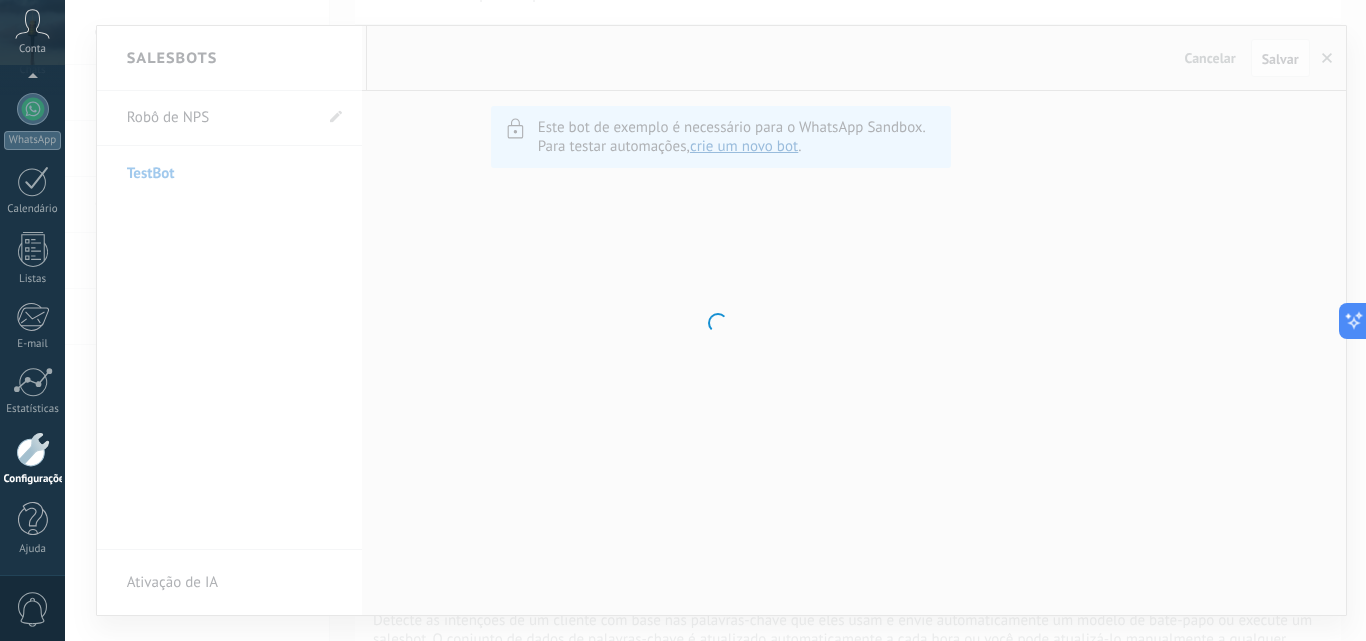 type on "**********" 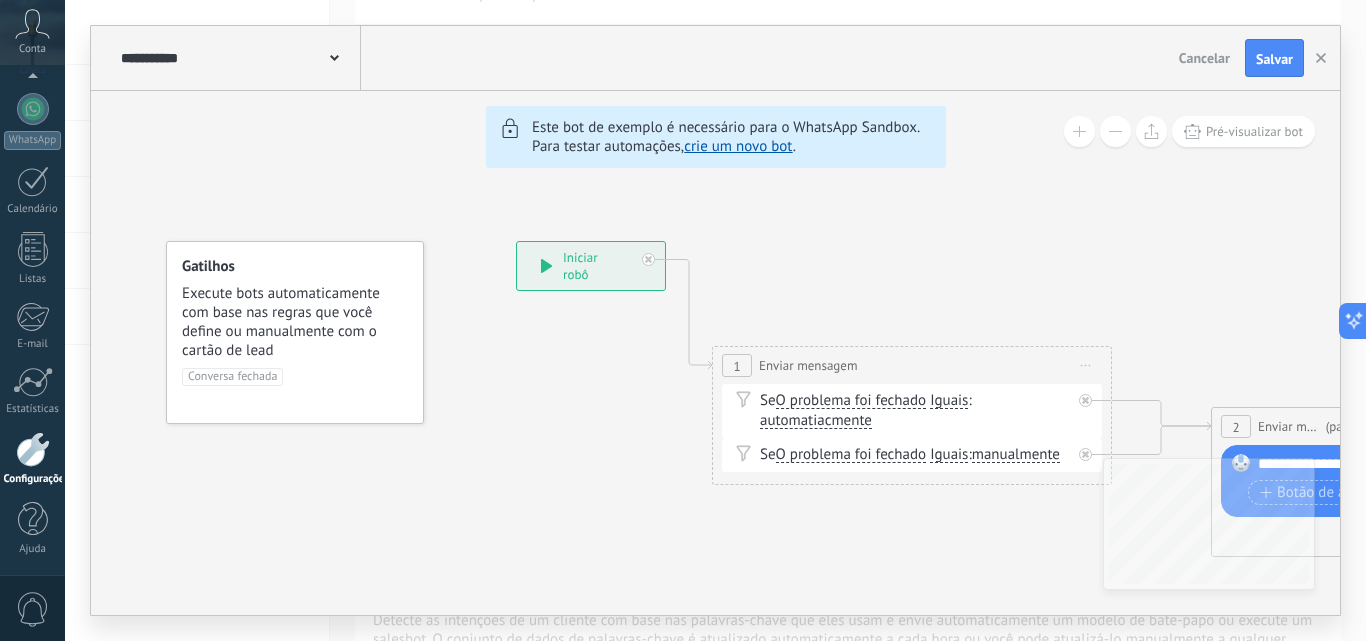 click 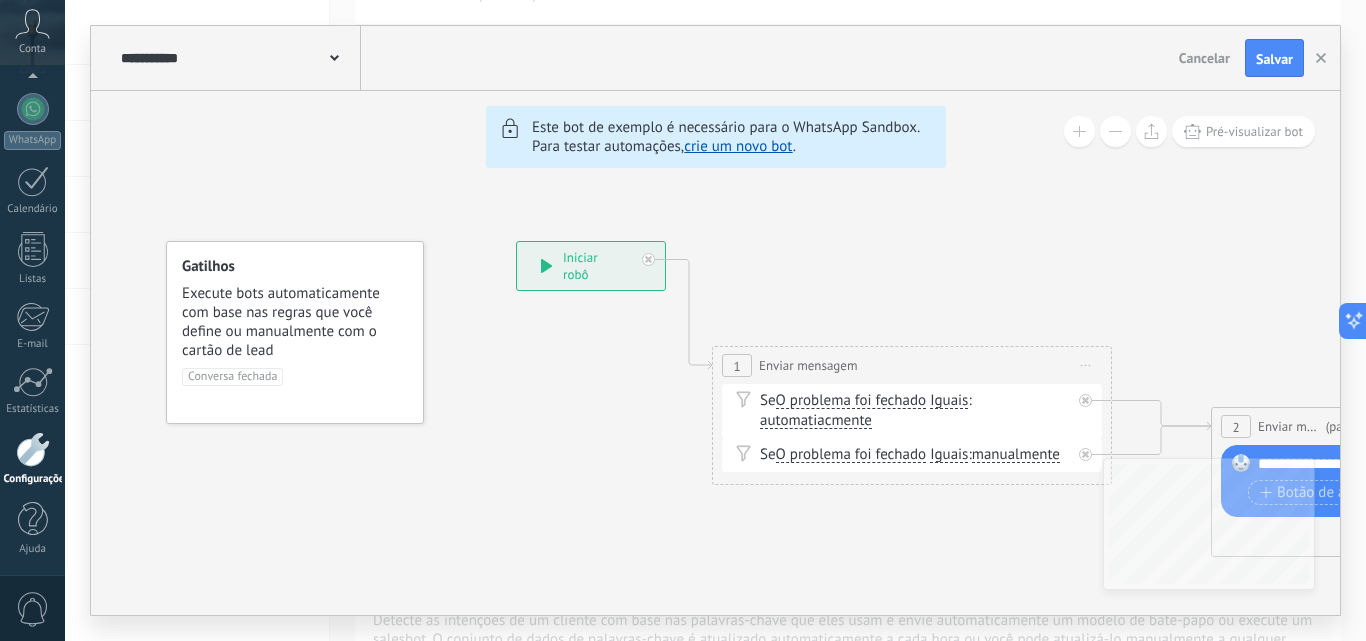 click 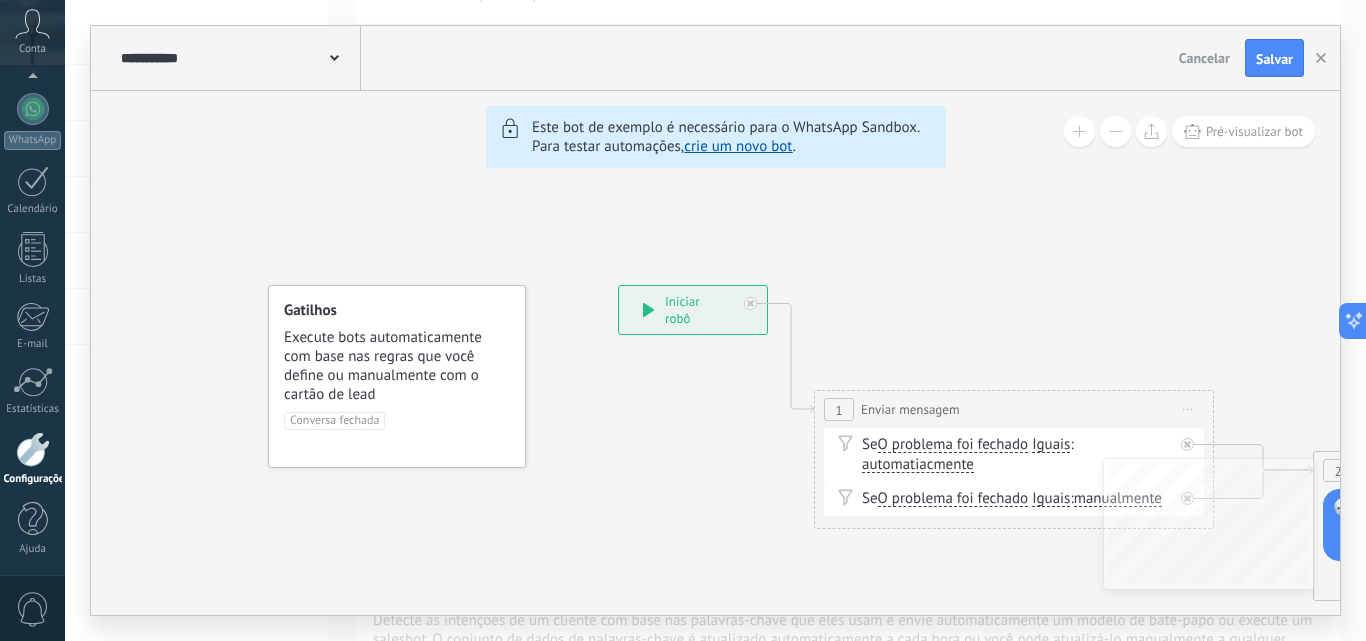 drag, startPoint x: 780, startPoint y: 519, endPoint x: 889, endPoint y: 562, distance: 117.17508 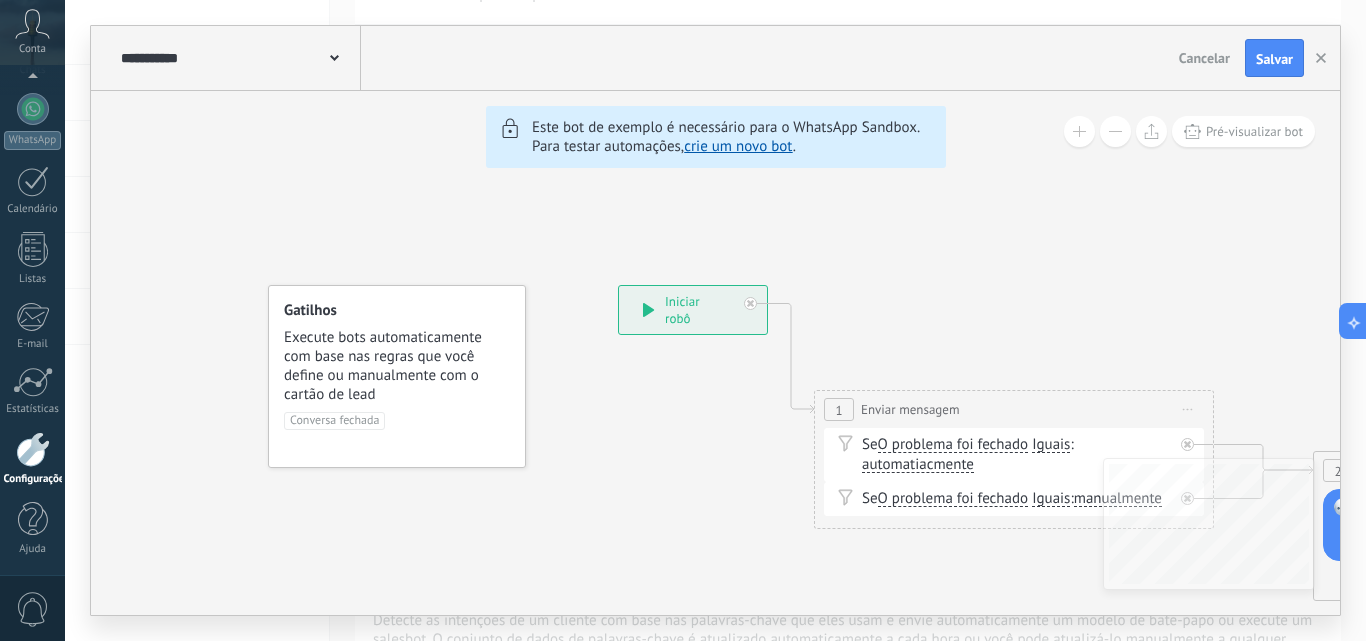 click 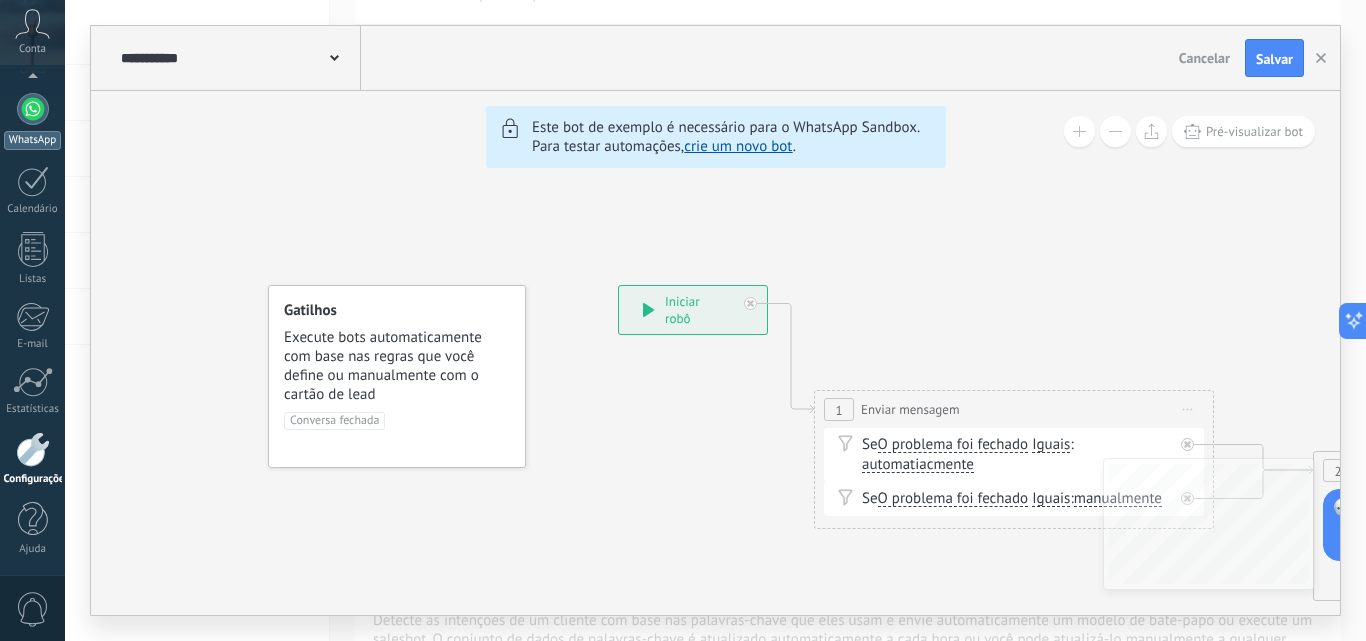 click at bounding box center (33, 109) 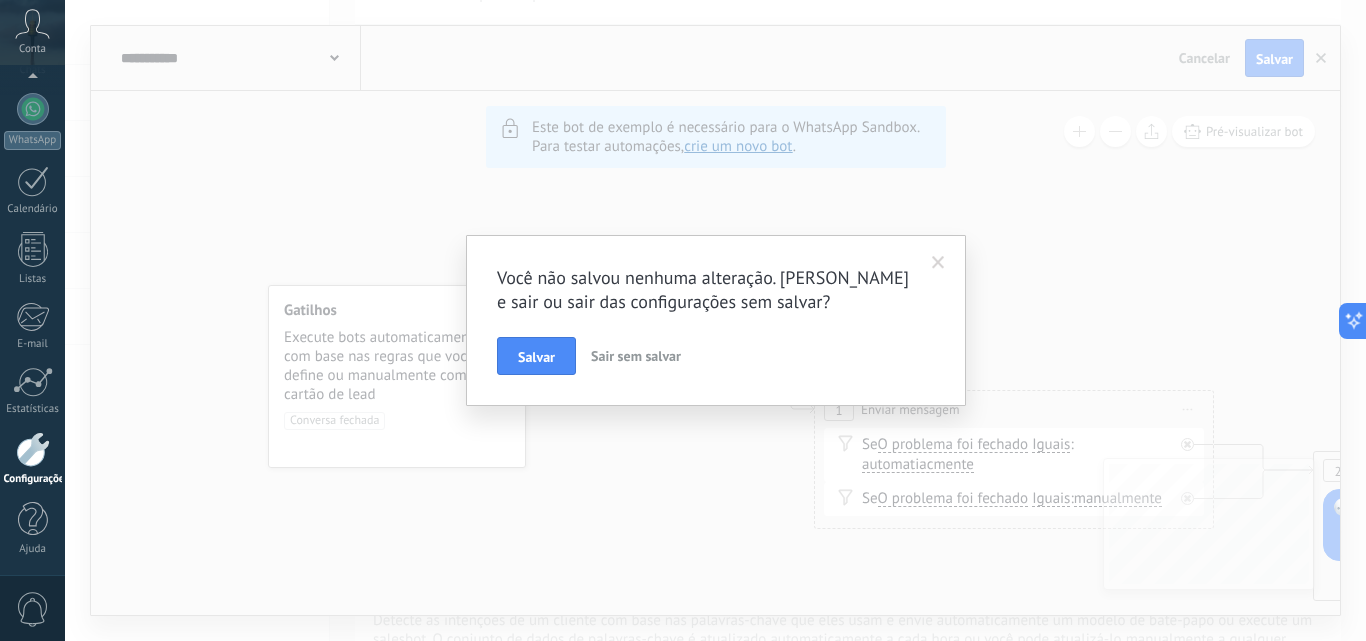 click on "Sair sem salvar" at bounding box center (636, 356) 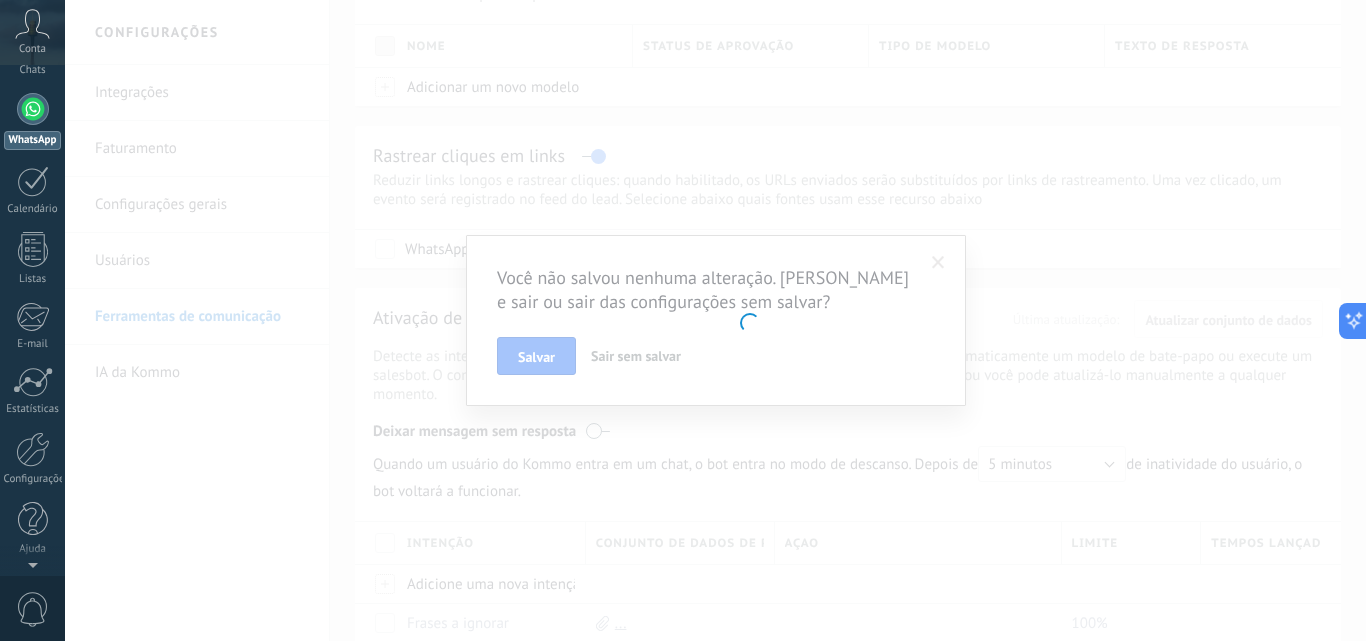 scroll, scrollTop: 0, scrollLeft: 0, axis: both 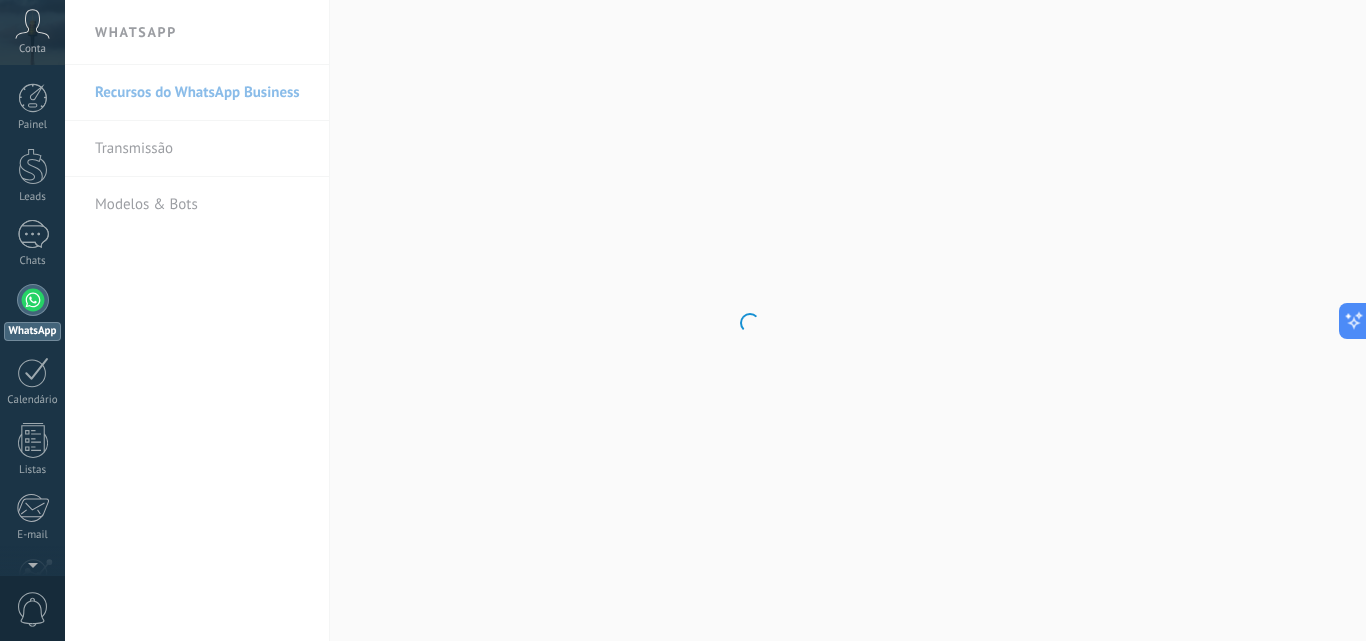 click on ".abccls-1,.abccls-2{fill-rule:evenodd}.abccls-2{fill:#fff} .abfcls-1{fill:none}.abfcls-2{fill:#fff} .abncls-1{isolation:isolate}.abncls-2{opacity:.06}.abncls-2,.abncls-3,.abncls-6{mix-blend-mode:multiply}.abncls-3{opacity:.15}.abncls-4,.abncls-8{fill:#fff}.abncls-5{fill:url(#abnlinear-gradient)}.abncls-6{opacity:.04}.abncls-7{fill:url(#abnlinear-gradient-2)}.abncls-8{fill-rule:evenodd} .abqst0{fill:#ffa200} .abwcls-1{fill:#252525} .cls-1{isolation:isolate} .acicls-1{fill:none} .aclcls-1{fill:#232323} .acnst0{display:none} .addcls-1,.addcls-2{fill:none;stroke-miterlimit:10}.addcls-1{stroke:#dfe0e5}.addcls-2{stroke:#a1a7ab} .adecls-1,.adecls-2{fill:none;stroke-miterlimit:10}.adecls-1{stroke:#dfe0e5}.adecls-2{stroke:#a1a7ab} .adqcls-1{fill:#8591a5;fill-rule:evenodd} .aeccls-1{fill:#5c9f37} .aeecls-1{fill:#f86161} .aejcls-1{fill:#8591a5;fill-rule:evenodd} .aekcls-1{fill-rule:evenodd} .aelcls-1{fill-rule:evenodd;fill:currentColor} .aemcls-1{fill-rule:evenodd;fill:currentColor} .aencls-2{fill:#f86161;opacity:.3}" at bounding box center [683, 320] 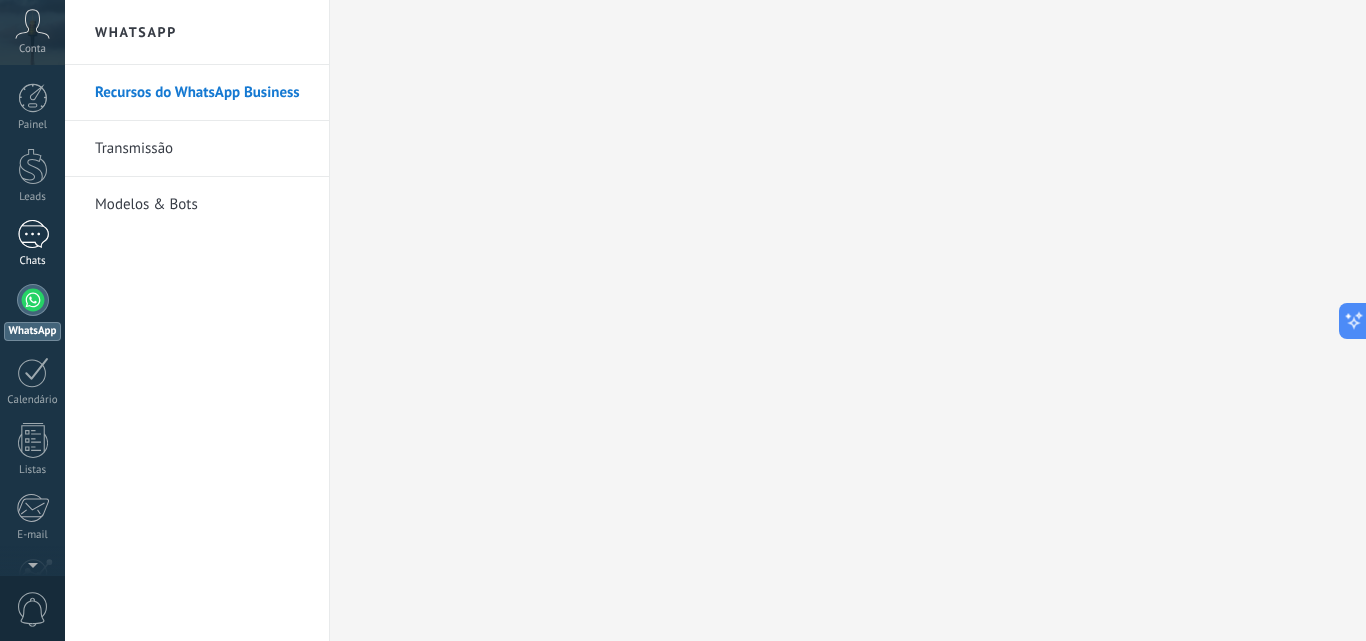 click at bounding box center (33, 234) 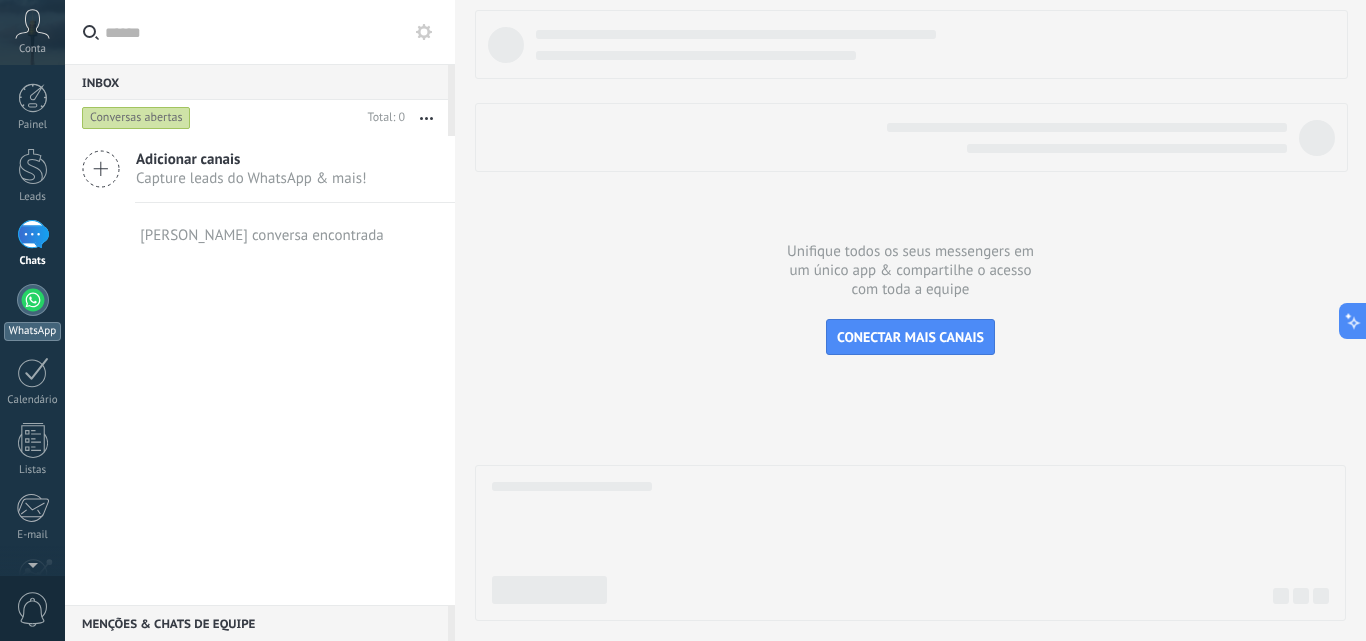 click at bounding box center [33, 300] 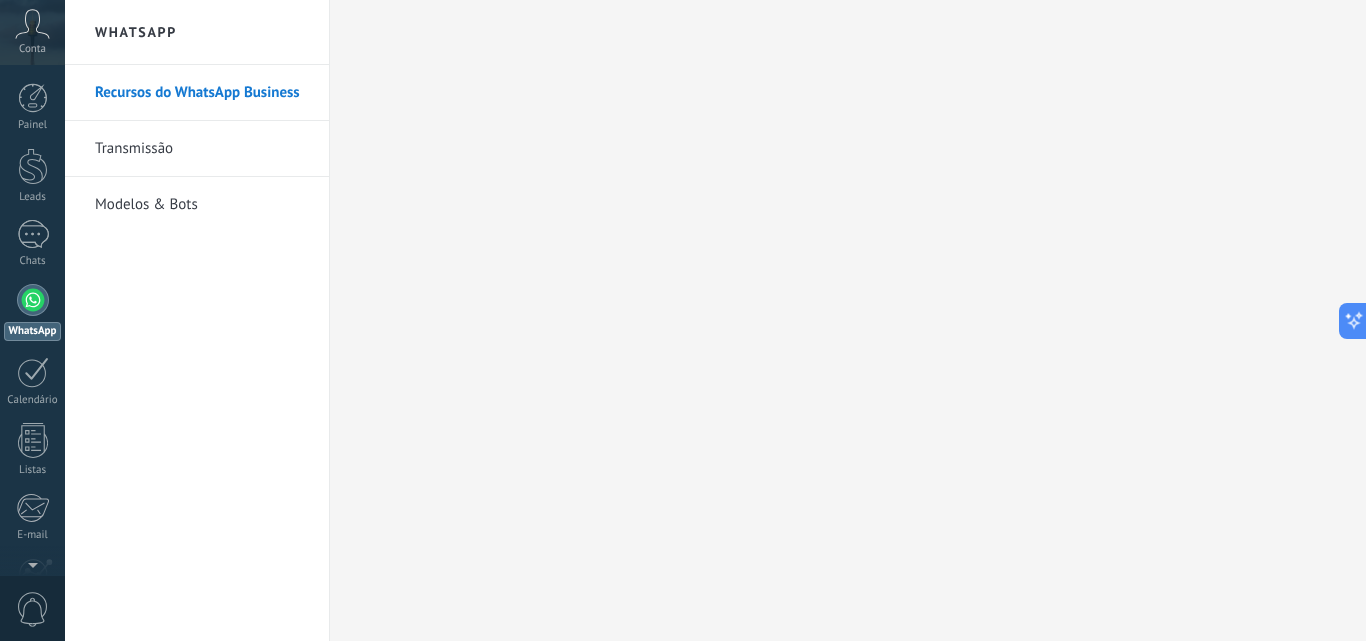 click on "Modelos & Bots" at bounding box center [202, 205] 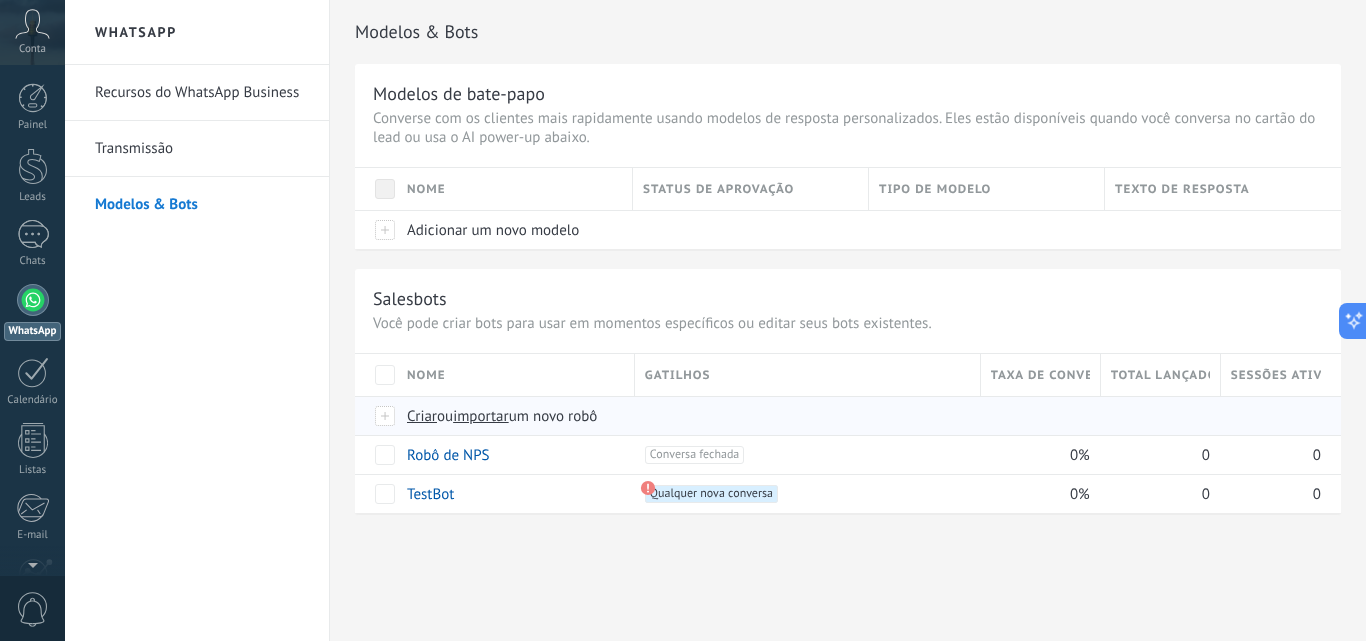 click at bounding box center [386, 416] 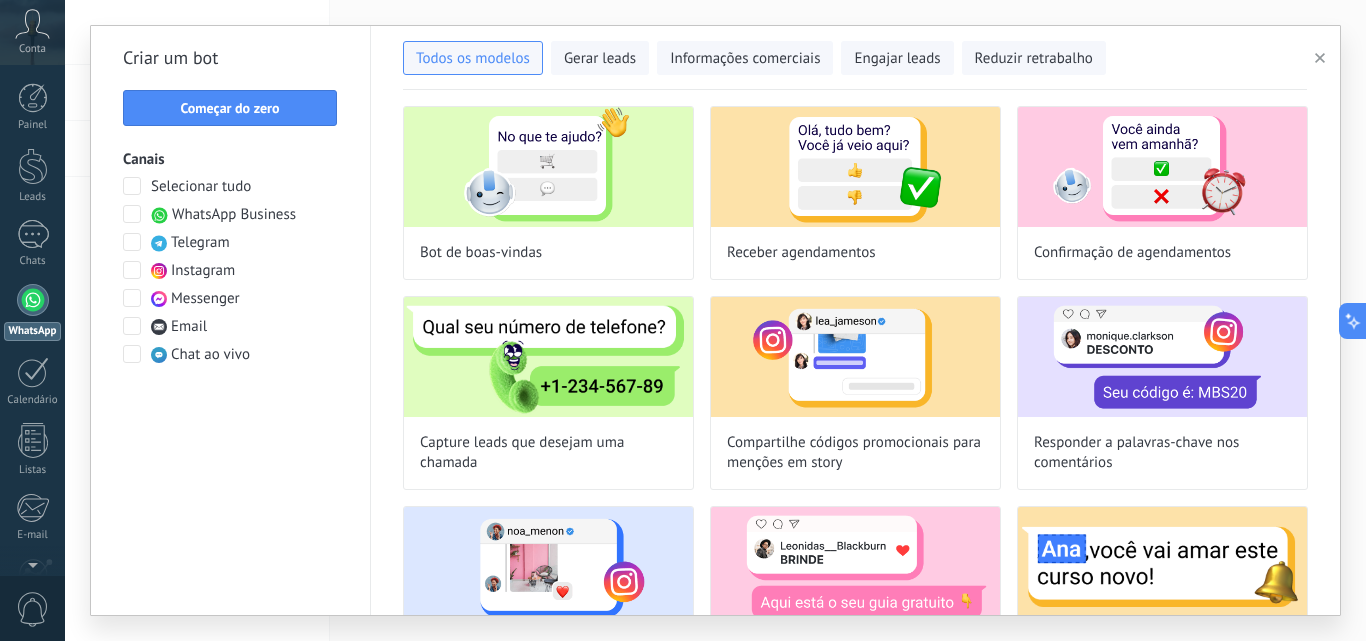 click at bounding box center [132, 270] 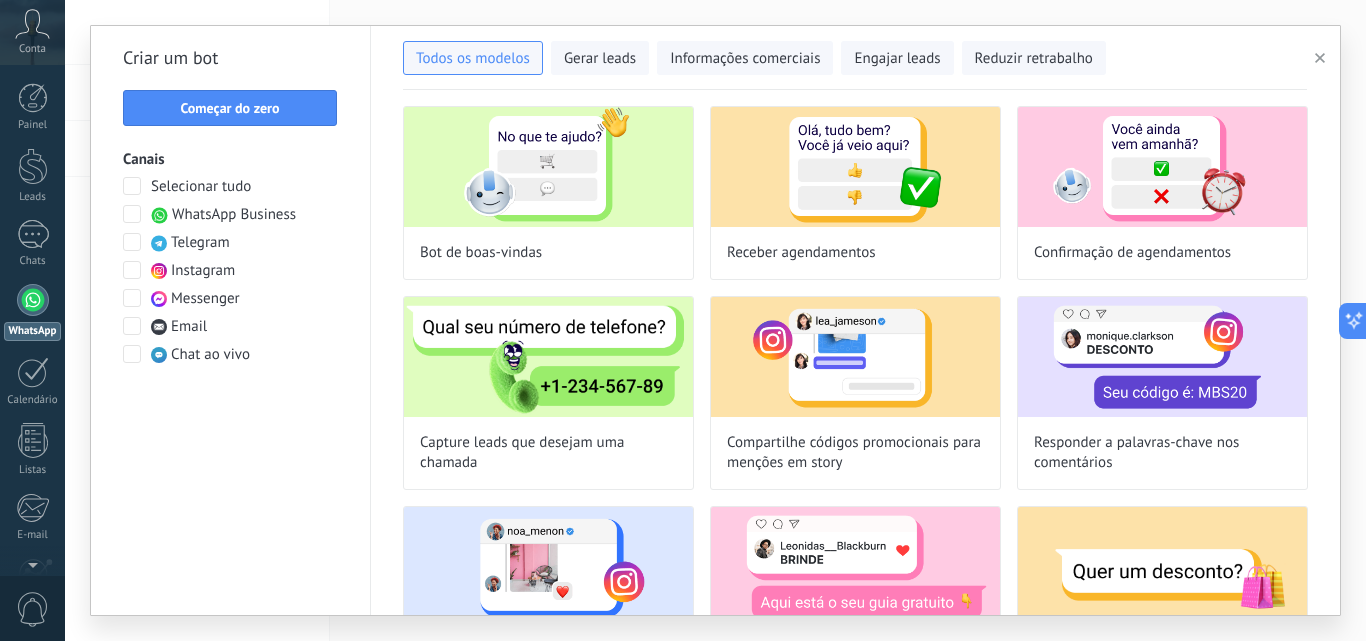 click at bounding box center [132, 214] 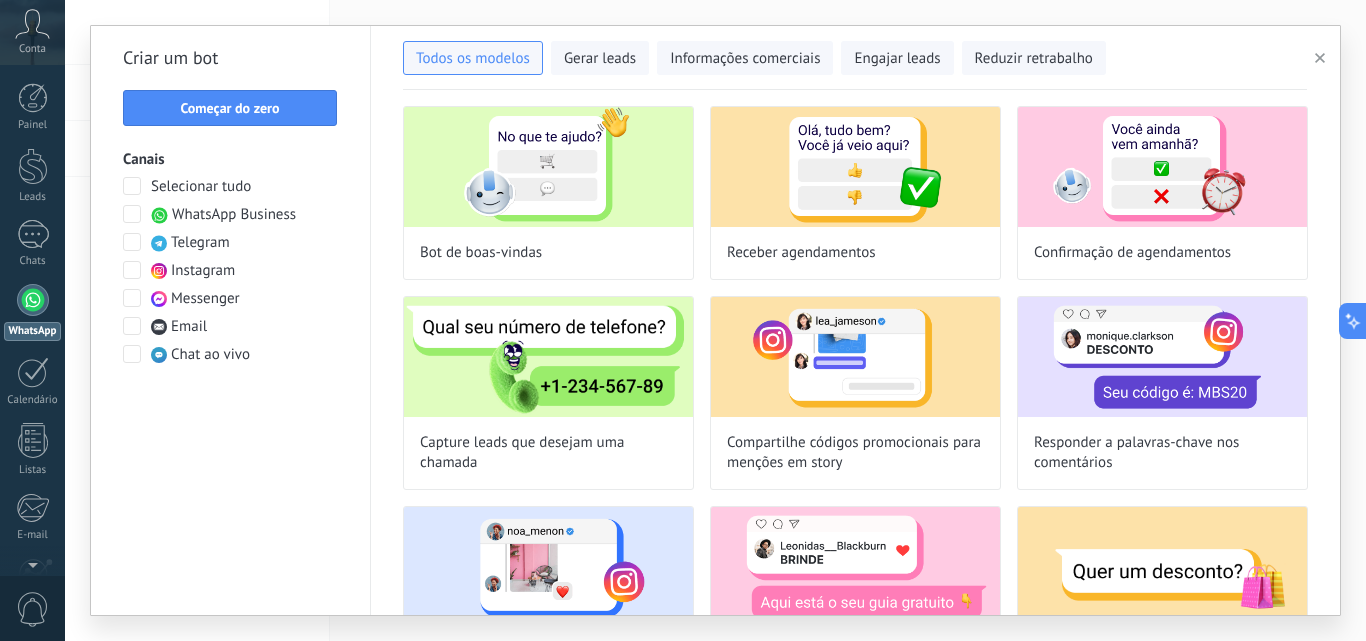 drag, startPoint x: 1329, startPoint y: 198, endPoint x: 1329, endPoint y: 224, distance: 26 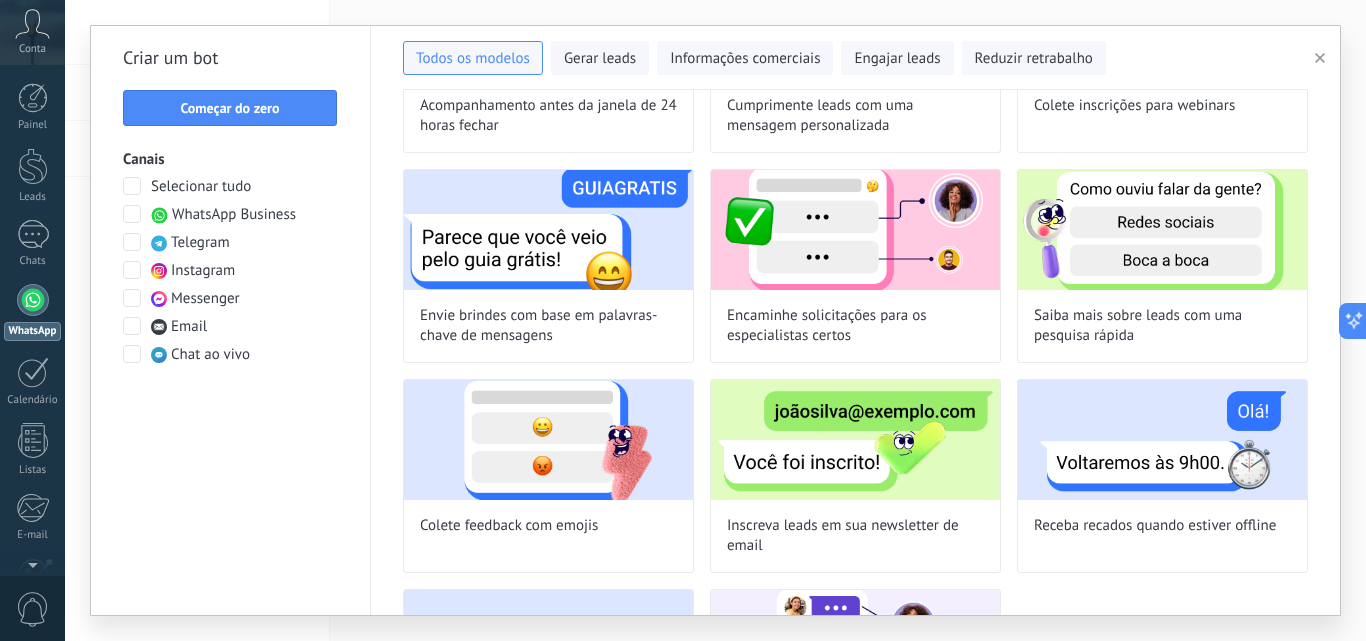 scroll, scrollTop: 156, scrollLeft: 0, axis: vertical 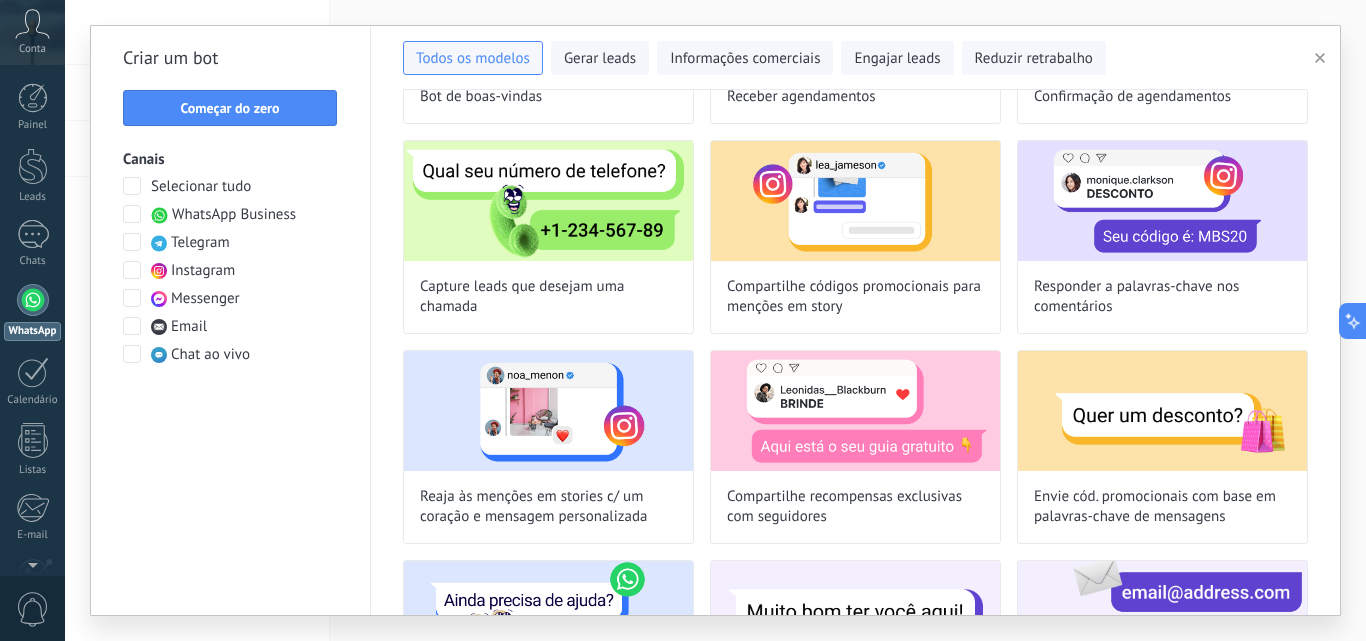 click at bounding box center (132, 214) 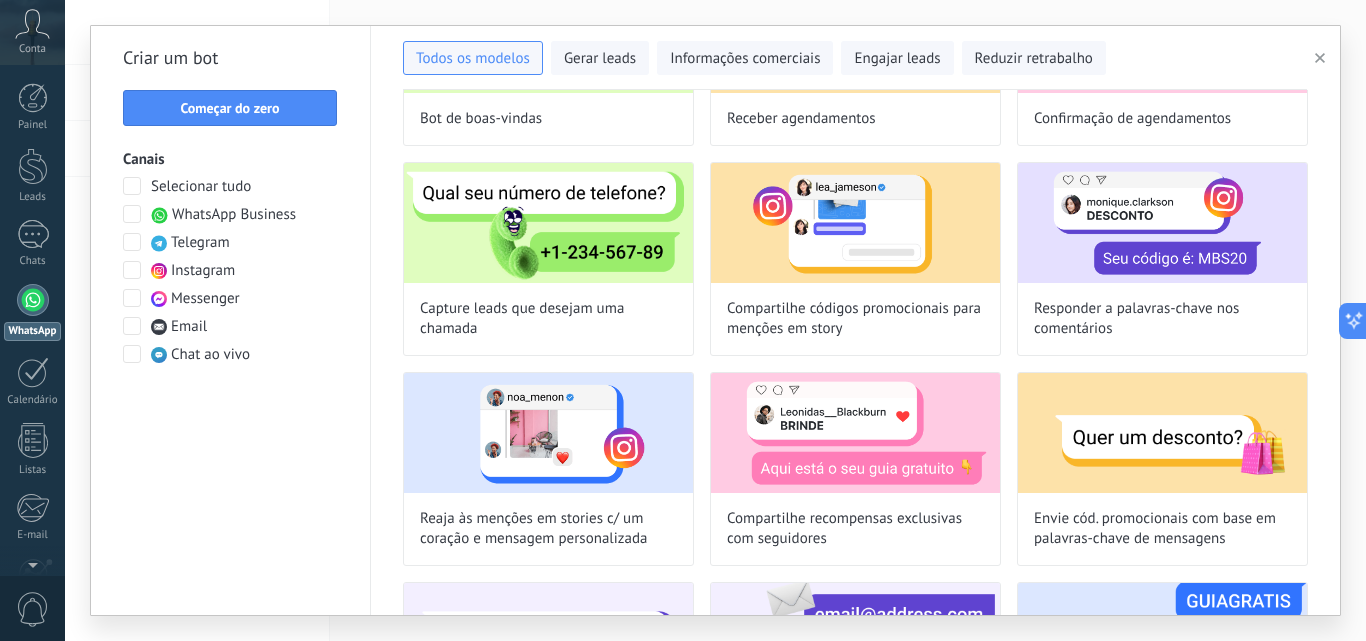 scroll, scrollTop: 129, scrollLeft: 0, axis: vertical 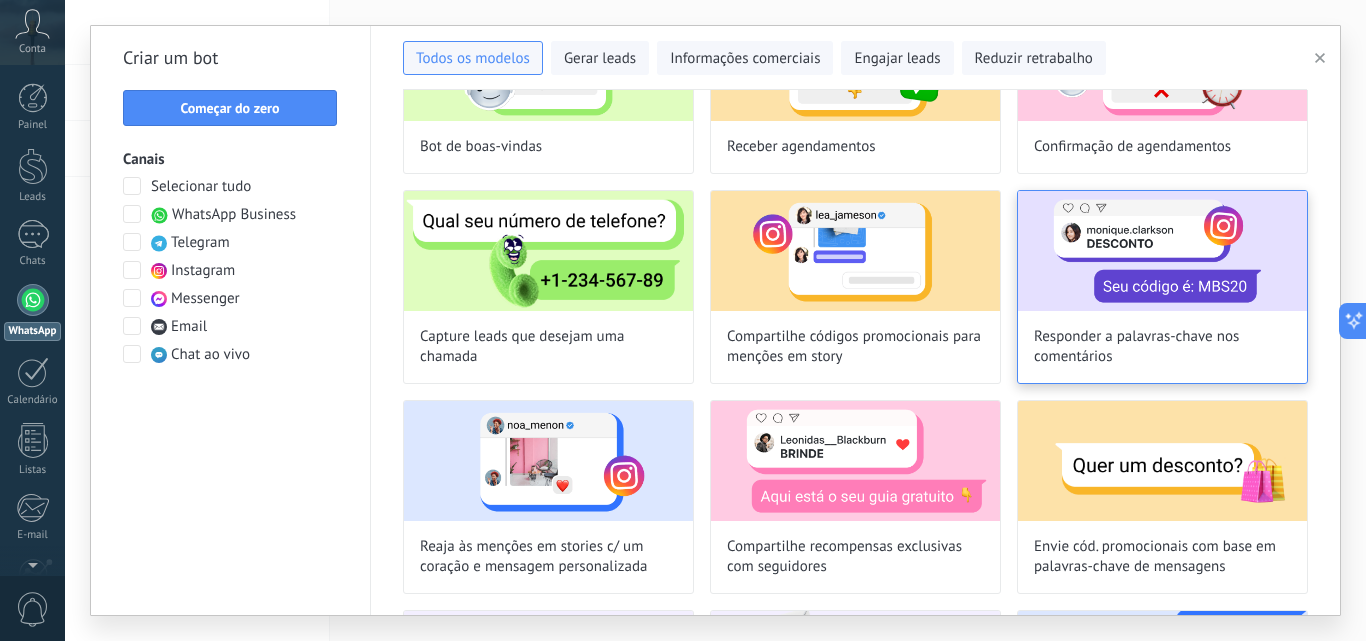 click at bounding box center (1162, 251) 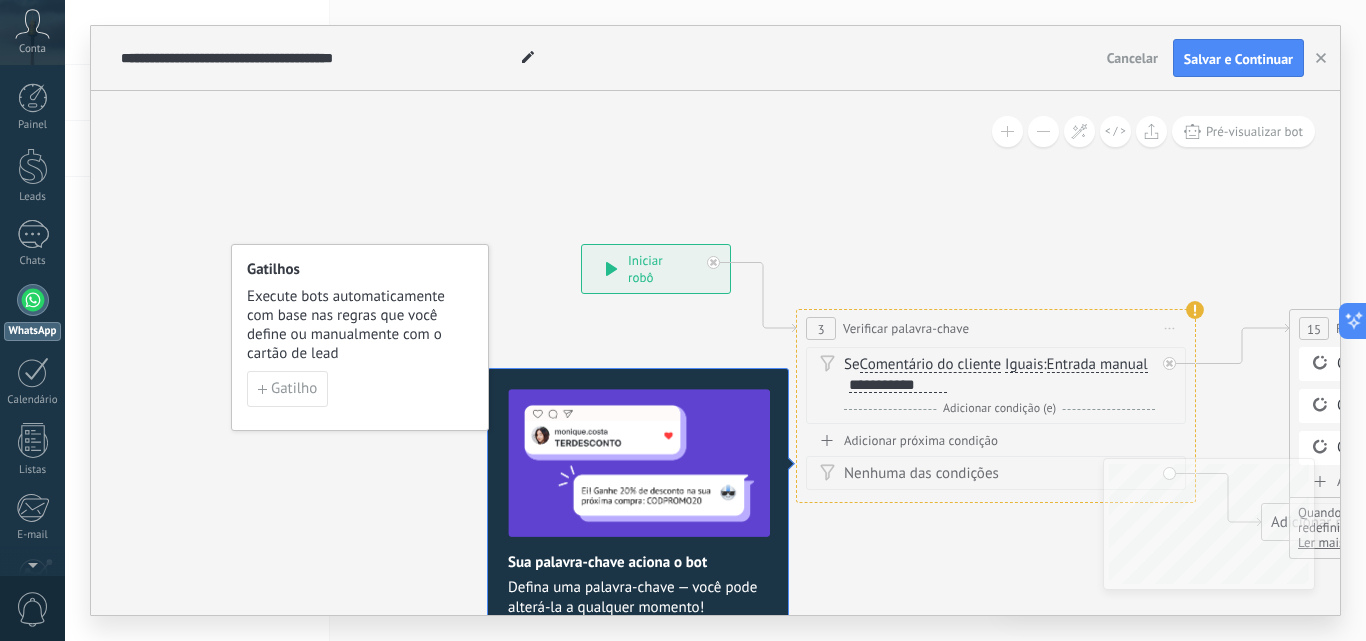 drag, startPoint x: 1213, startPoint y: 197, endPoint x: 1278, endPoint y: 199, distance: 65.03076 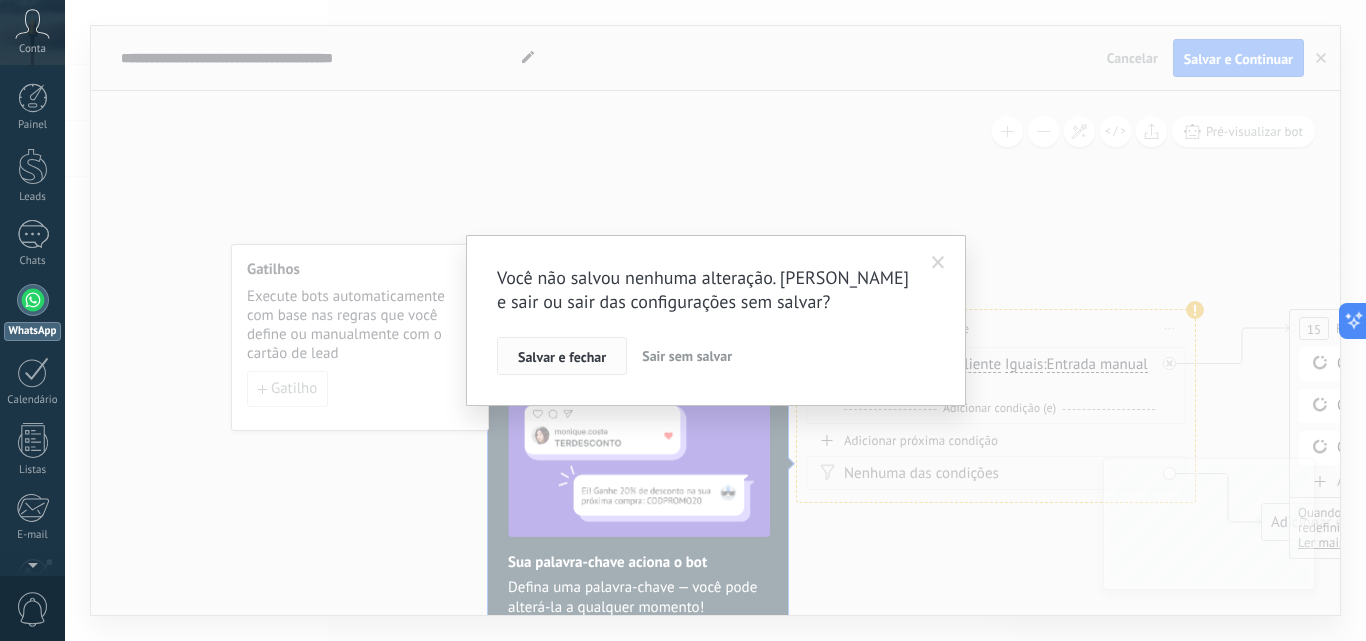 click on "Salvar e fechar" at bounding box center (562, 357) 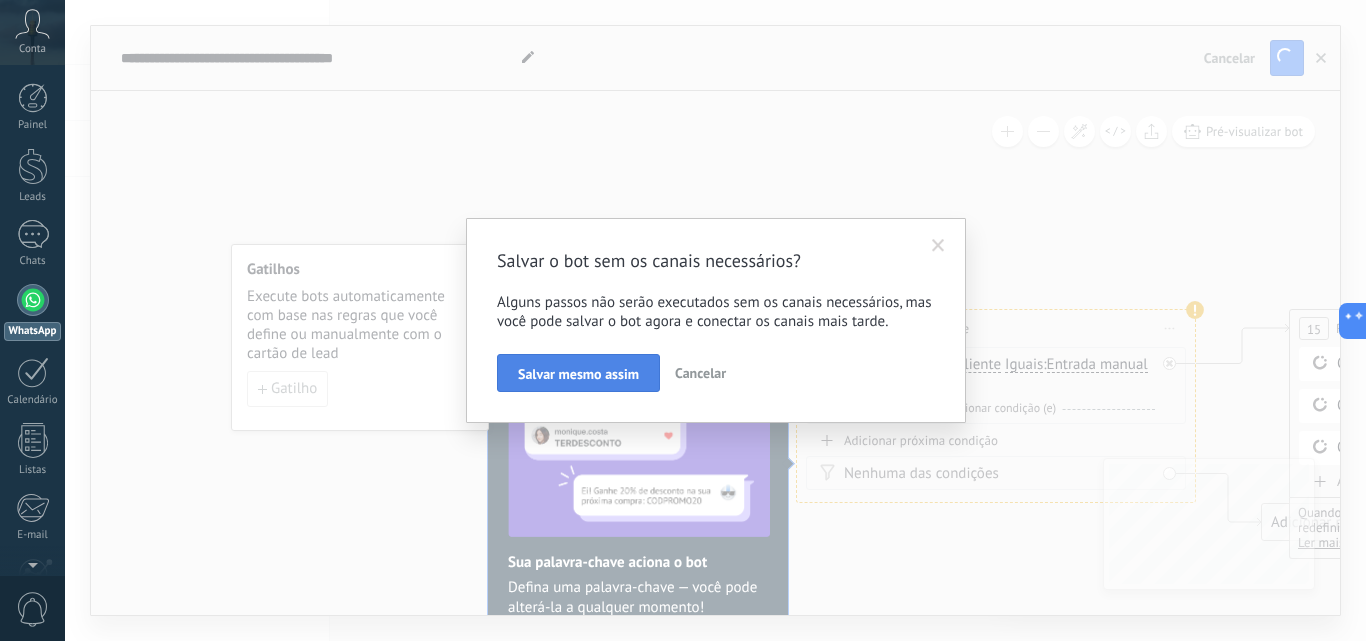 click on "Salvar mesmo assim" at bounding box center [578, 374] 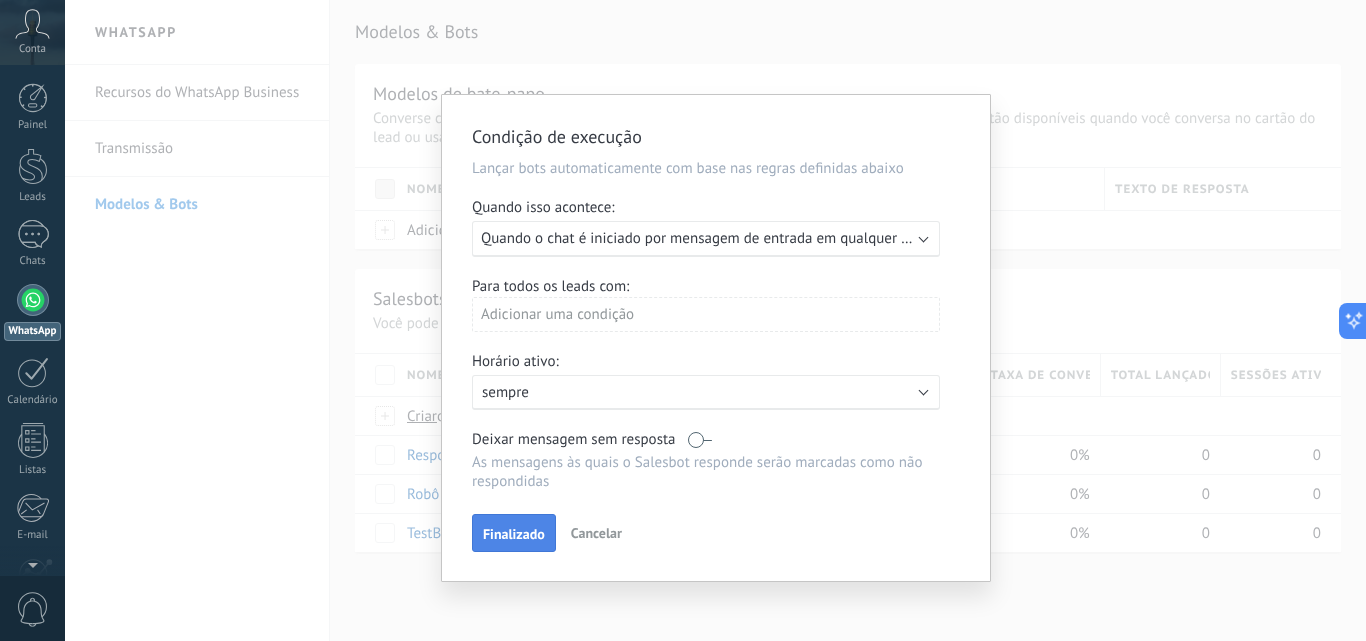 click on "Finalizado" at bounding box center (514, 534) 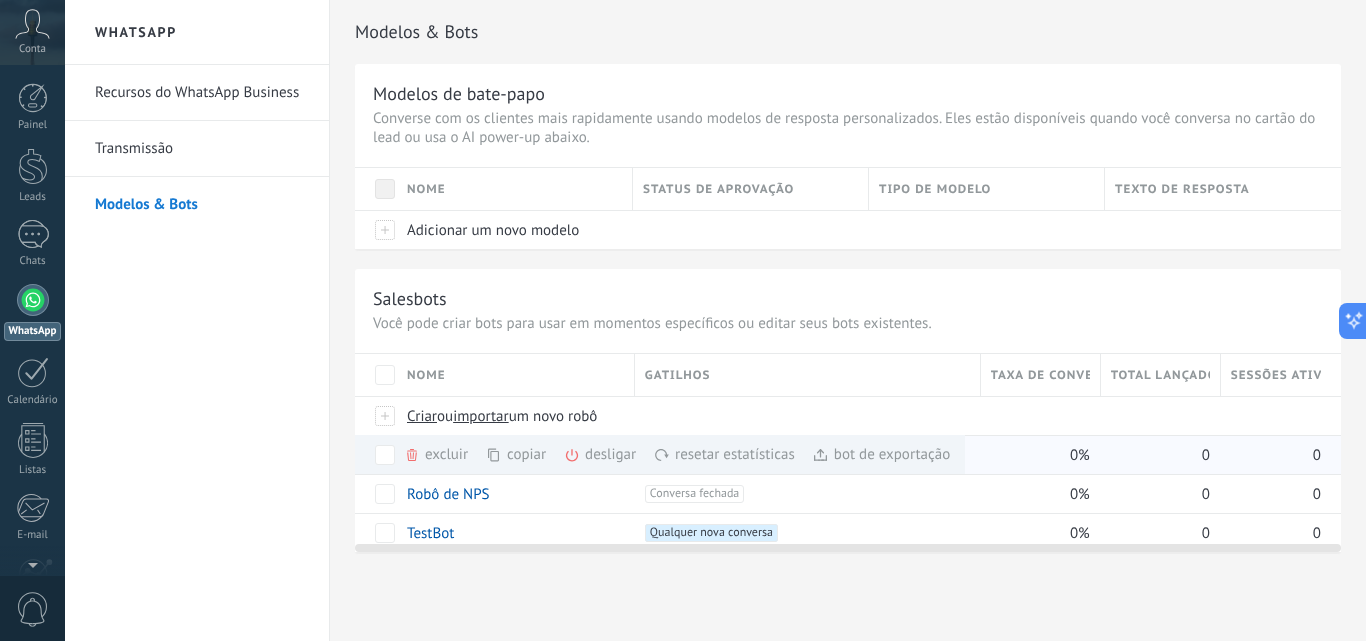click on "excluir mais" at bounding box center (472, 454) 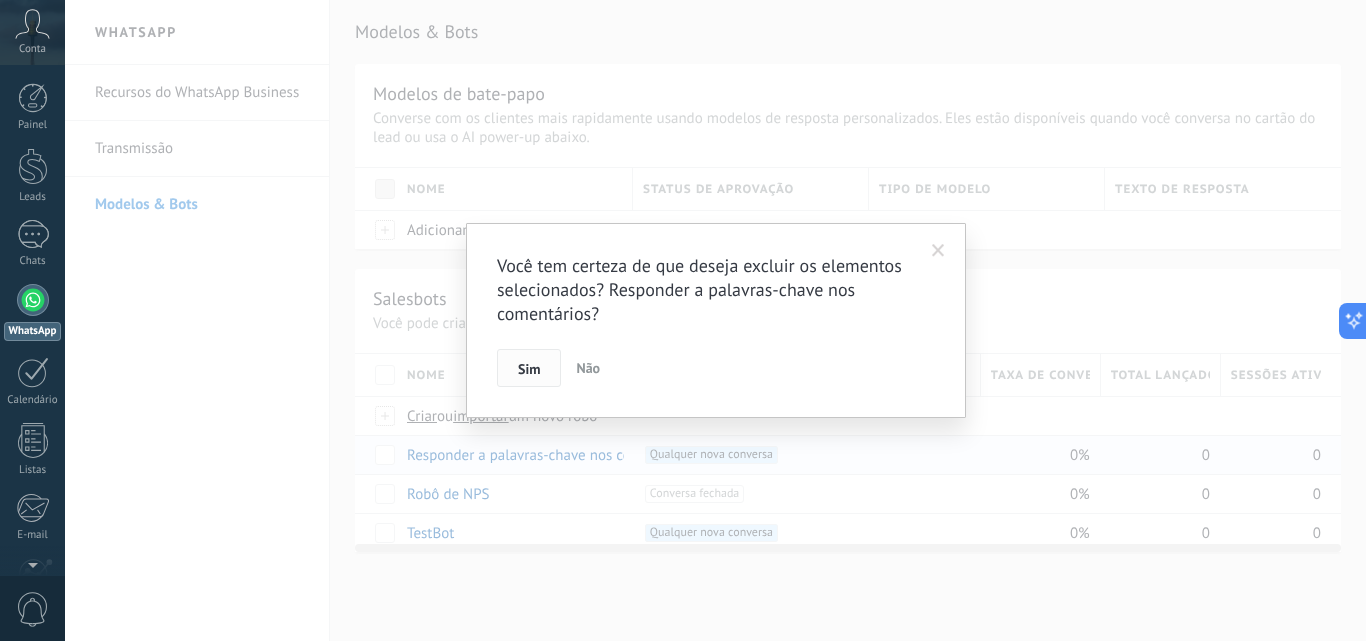 click on "Sim" at bounding box center (529, 368) 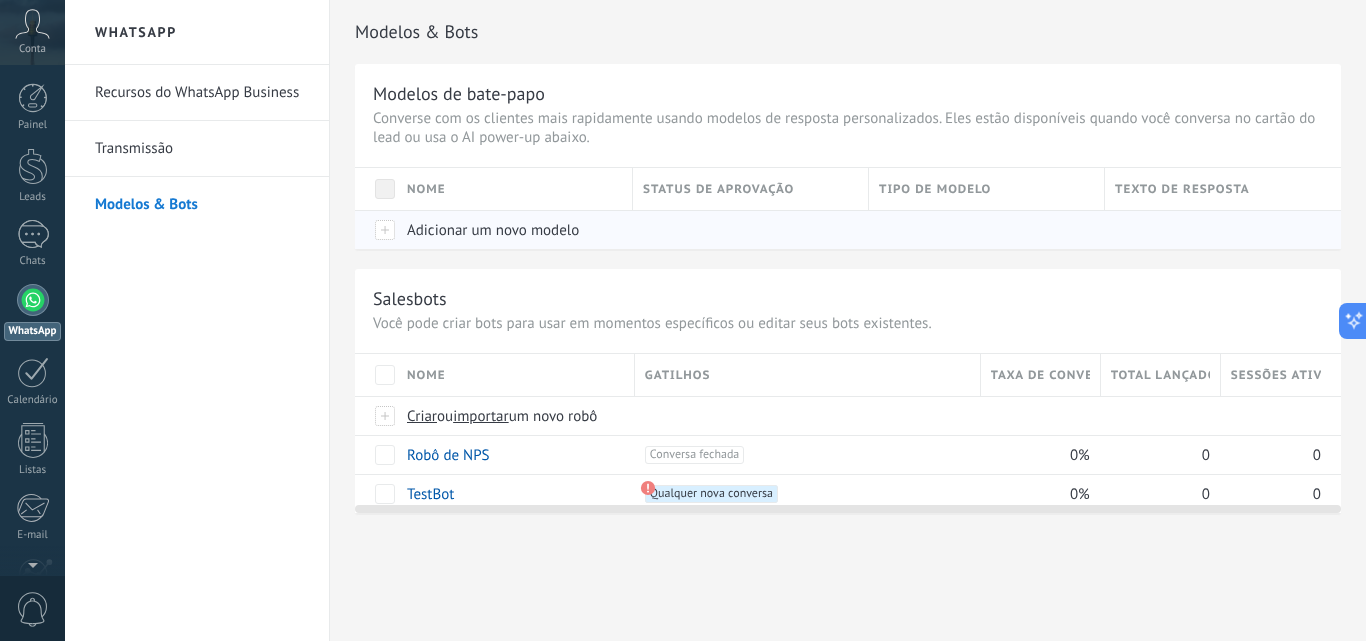 click on "Adicionar um novo modelo" at bounding box center [493, 230] 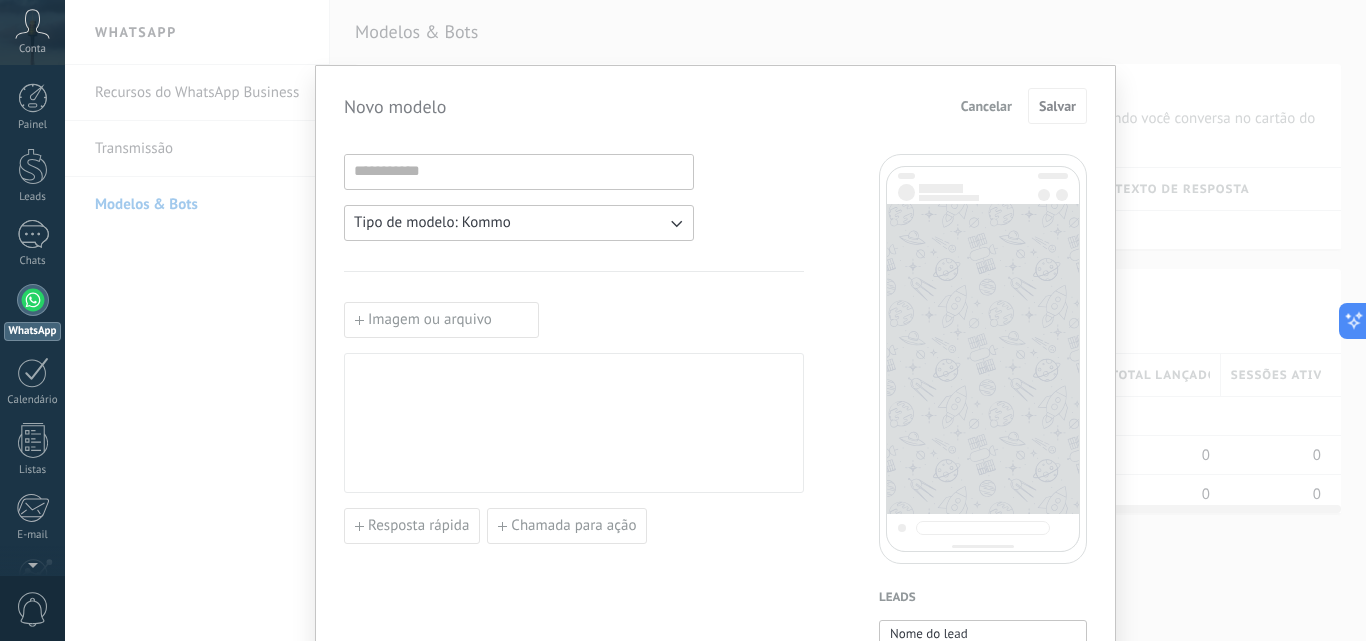 click on "Tipo de modelo: Kommo" at bounding box center (519, 223) 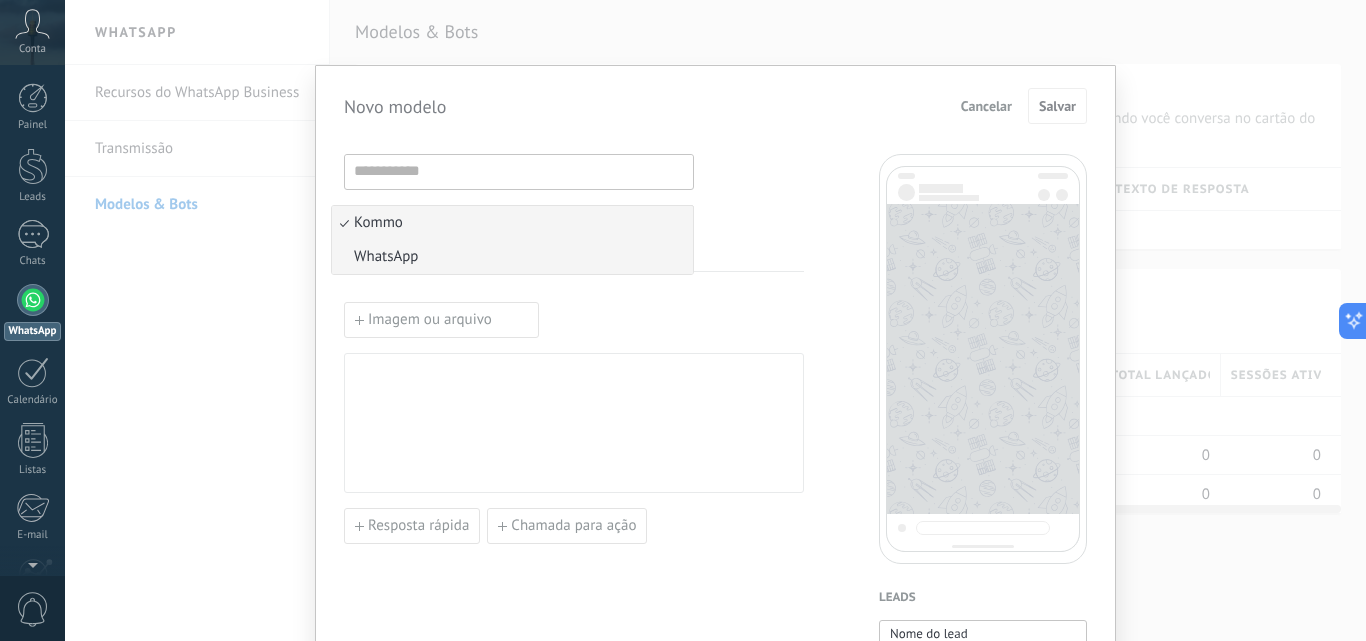 click on "WhatsApp" at bounding box center [512, 257] 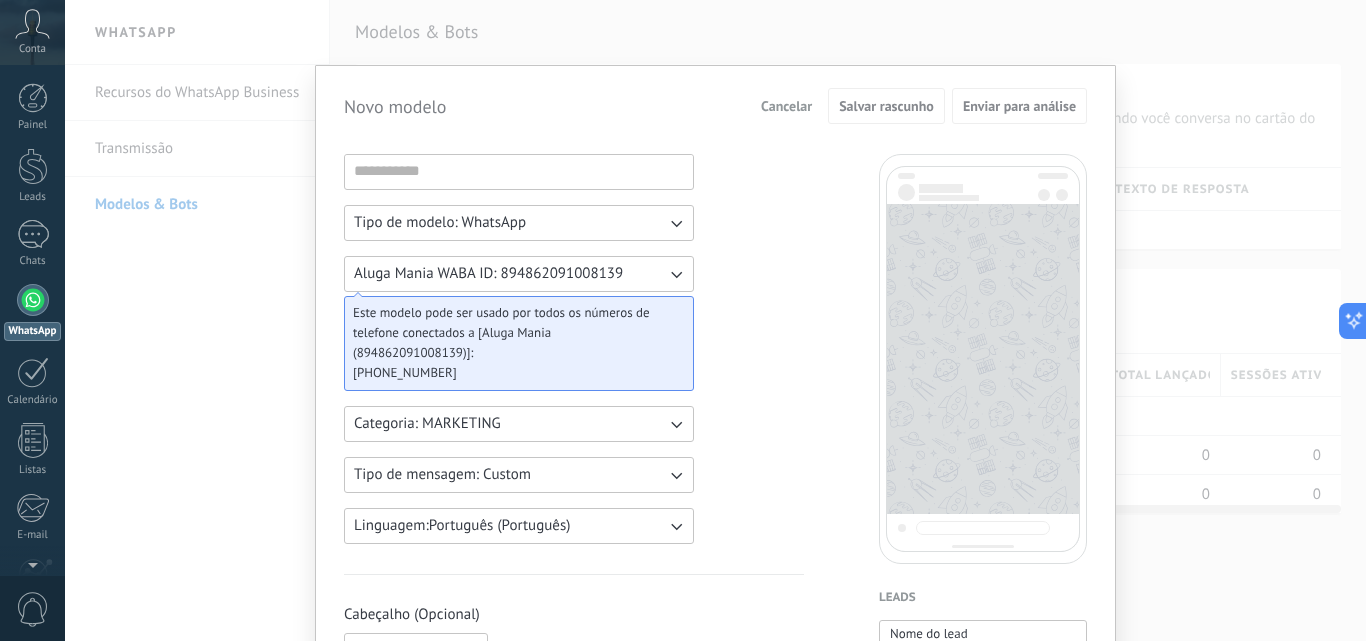 click on "Tipo de modelo: WhatsApp Aluga Mania WABA ID: 894862091008139 Este modelo pode ser usado por todos os números de telefone conectados a [Aluga Mania (894862091008139)]: [PHONE_NUMBER] Categoria: MARKETING Tipo de mensagem: Custom Linguagem:  Português (Português) Cabeçalho (Opcional) Sem cabeçalho Corpo do texto Rodapé (Opcional) Botões (Opcional) Resposta rápida Chamada para ação Leads Nome do lead Status do lead Valor de venda Lead URL do portal do cliente Lead usuário responsável (Email) Lead ID Lead usuário responsável Lead telefone de usuário responsável Lead usuário responsável (ID) Lead utm_content Lead utm_medium Lead utm_campaign Lead utm_source Lead utm_term Lead utm_referrer Lead referrer Lead gclientid Lead gclid Lead fbclid Contatos Nome de contato Primeiro nome Sobrenome Contato ID Contato usuário responsável Contato telefone de usuário responsável Contato usuário responsável (ID) Contato usuário responsável (Email) Contato telefone (Tel. comercial) Contato telefone" at bounding box center (715, 829) 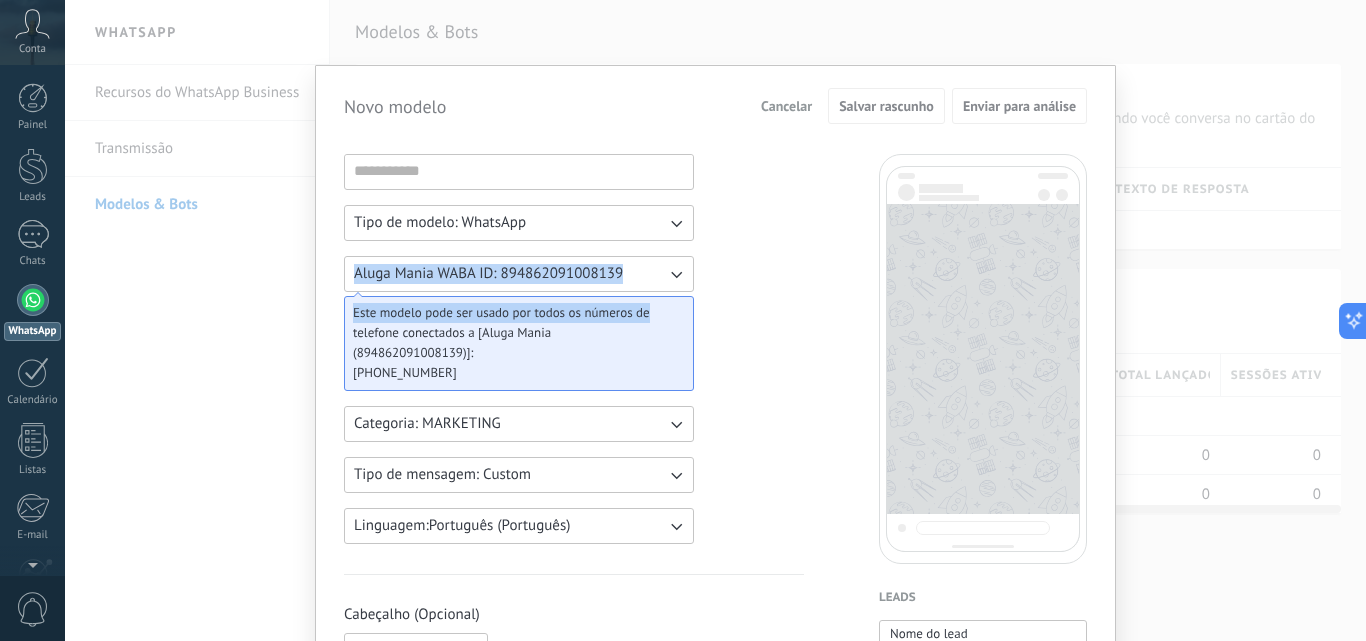 drag, startPoint x: 821, startPoint y: 273, endPoint x: 822, endPoint y: 245, distance: 28.01785 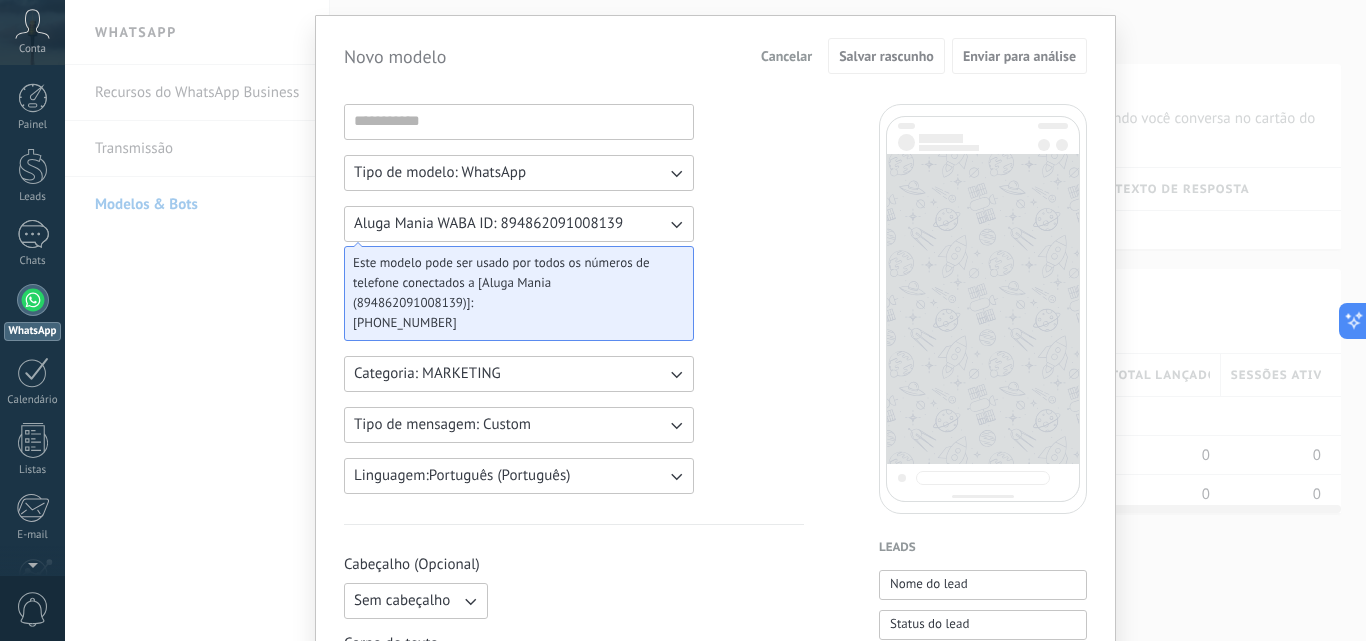 scroll, scrollTop: 0, scrollLeft: 0, axis: both 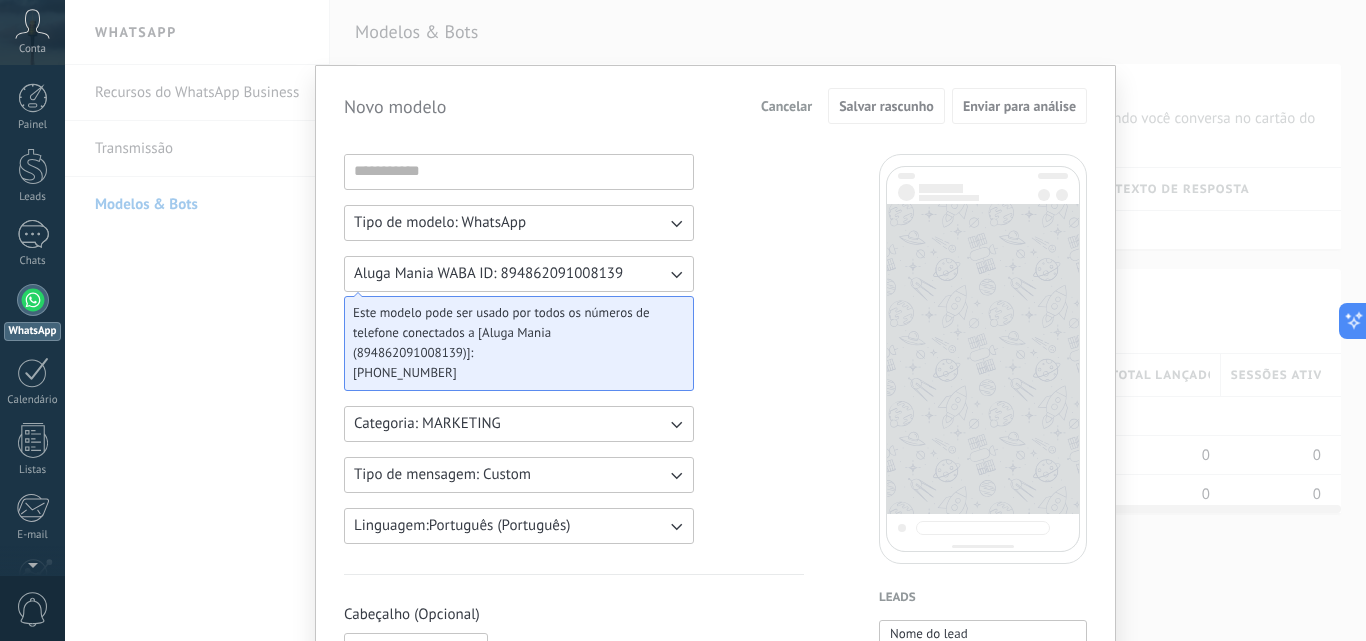 click on "Cancelar" at bounding box center (786, 106) 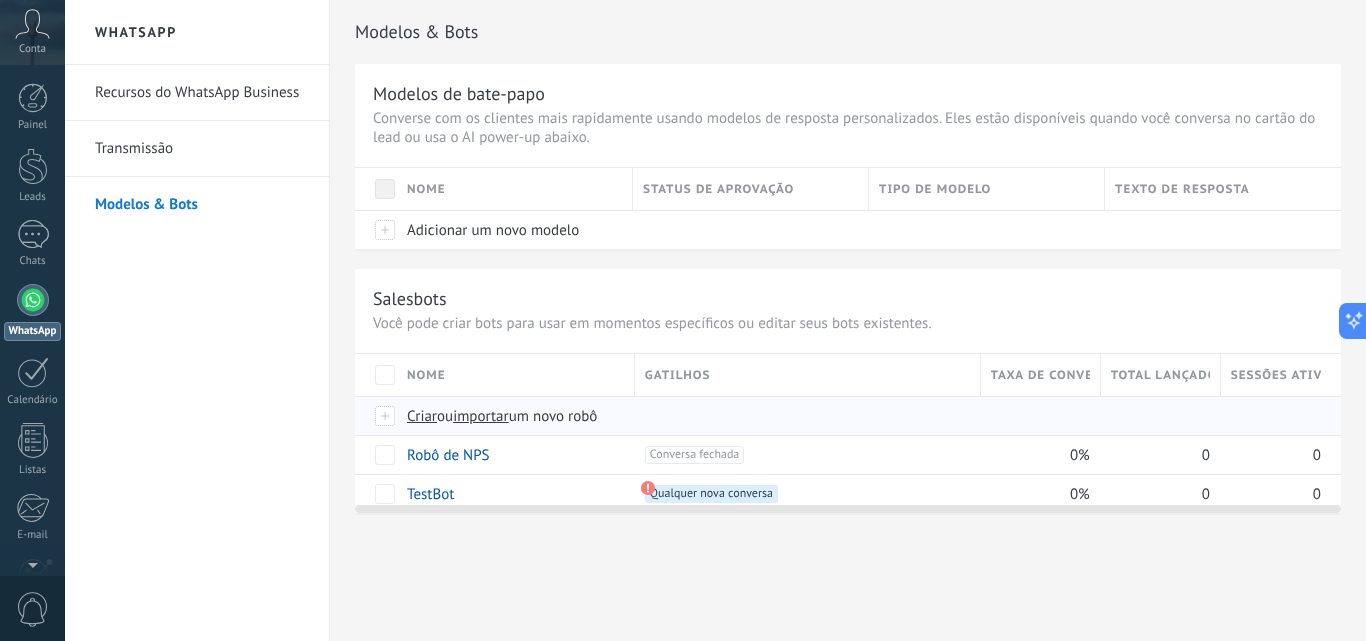 click on "Criar" at bounding box center [422, 416] 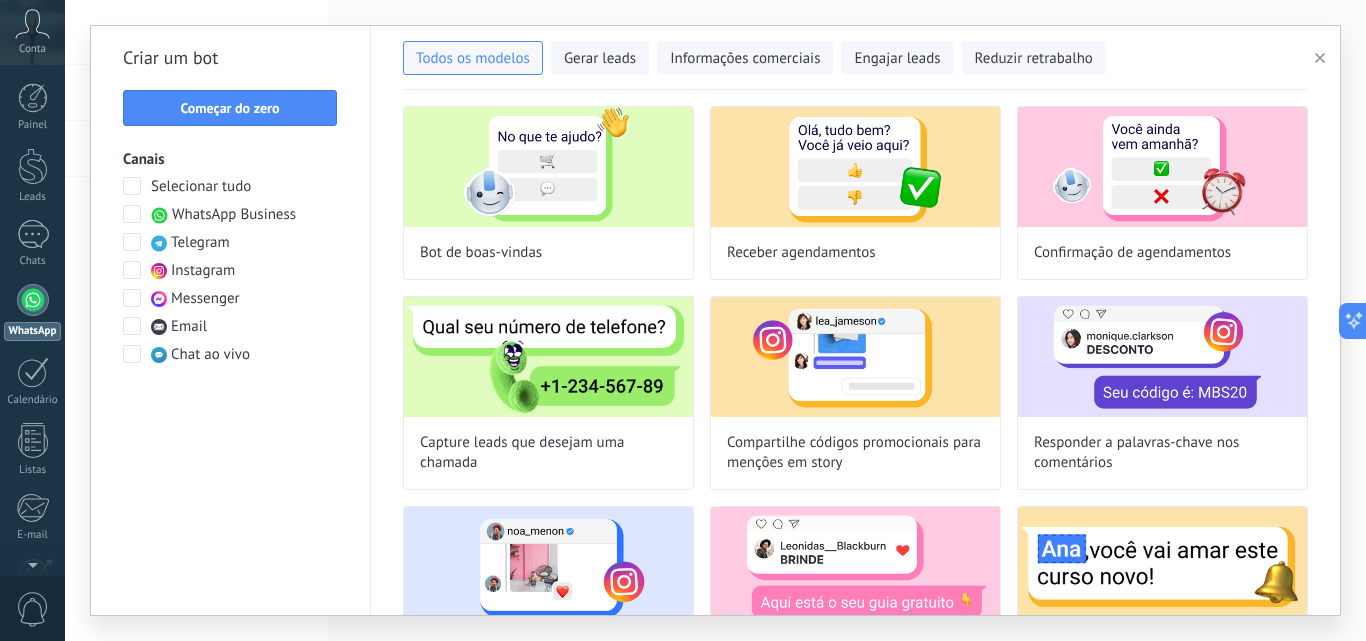 click on "WhatsApp Business" at bounding box center (234, 215) 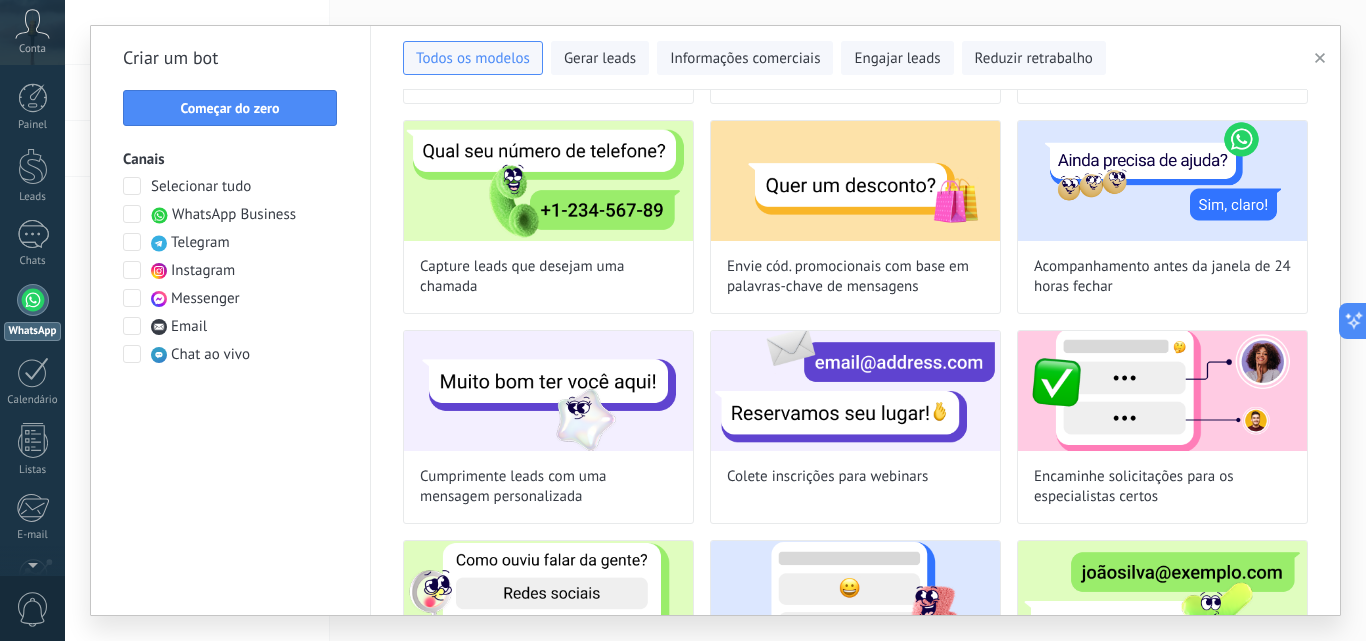 scroll, scrollTop: 0, scrollLeft: 0, axis: both 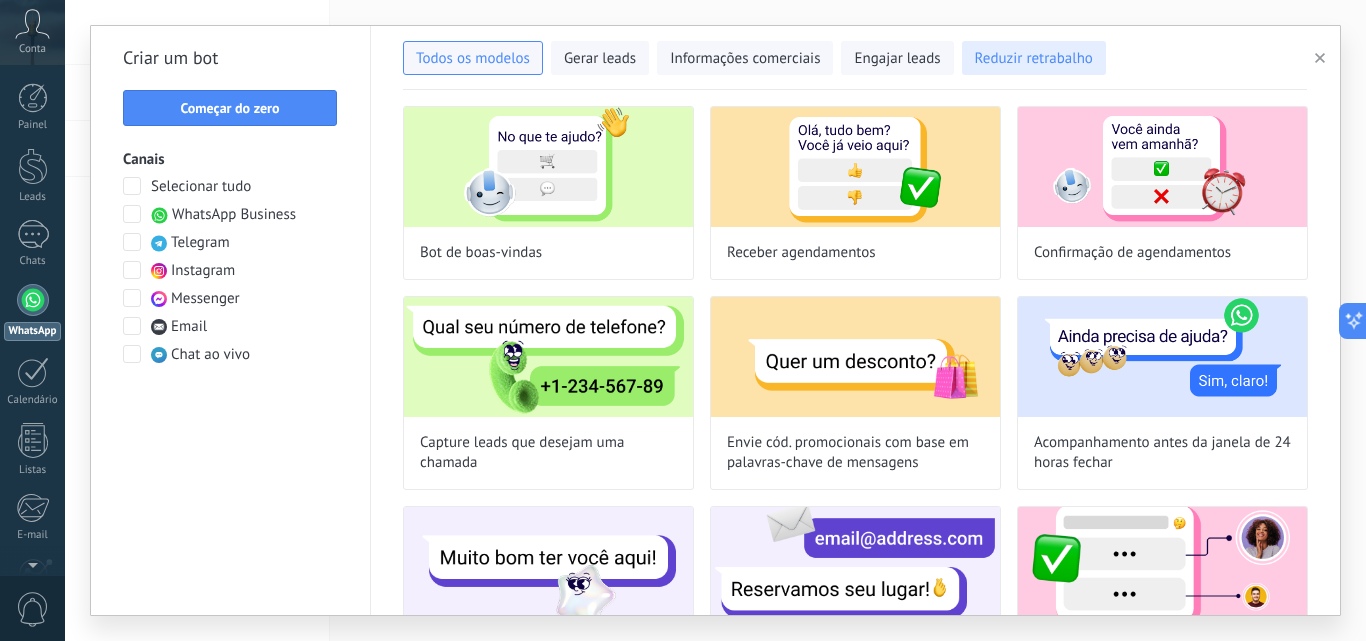 click on "Reduzir retrabalho" at bounding box center [1034, 59] 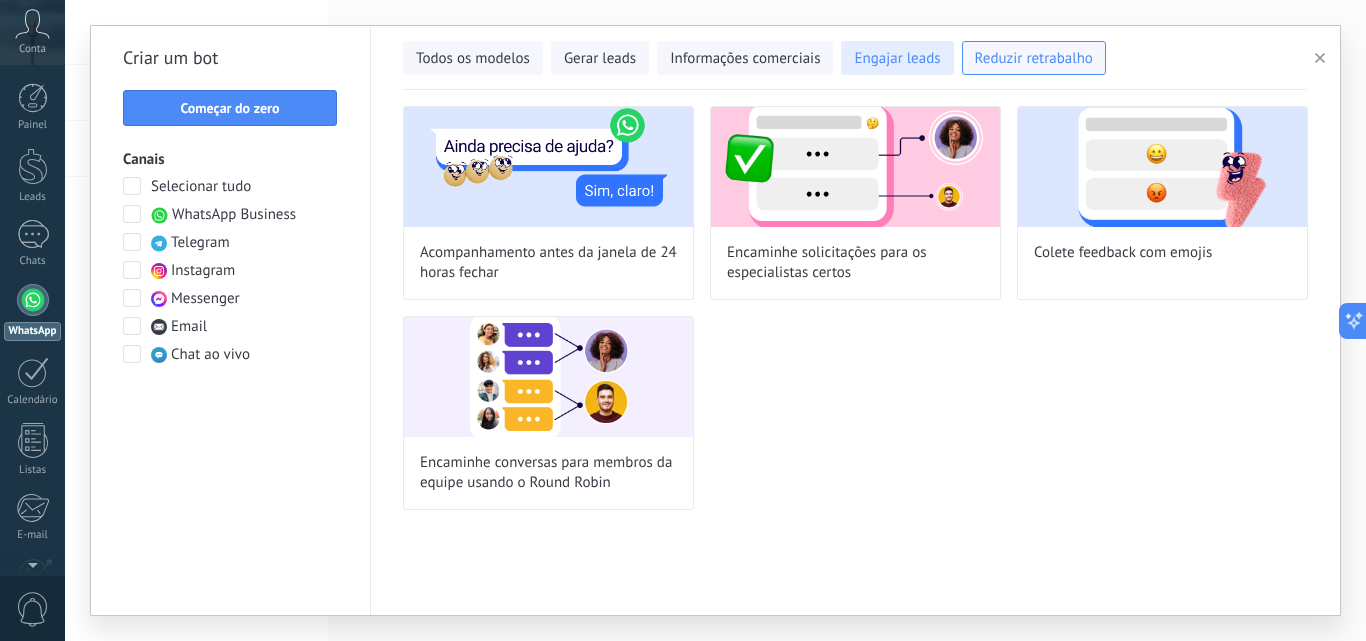 click on "Engajar leads" at bounding box center (897, 59) 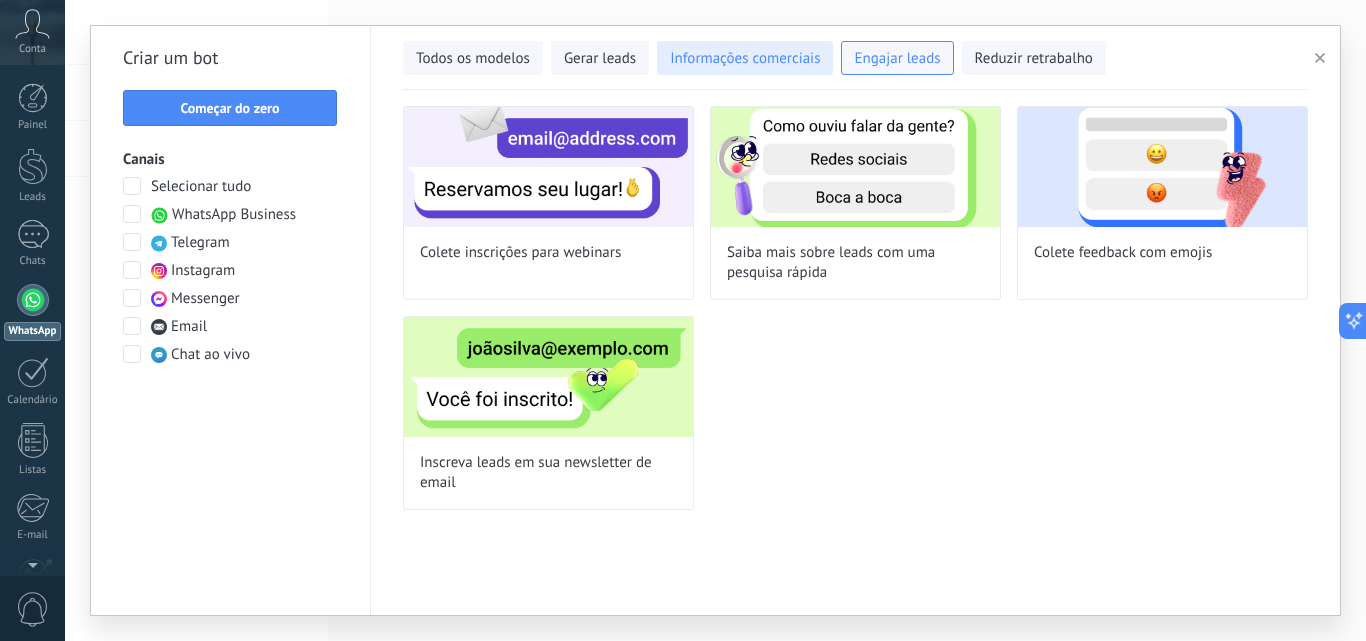 click on "Informações comerciais" at bounding box center (745, 58) 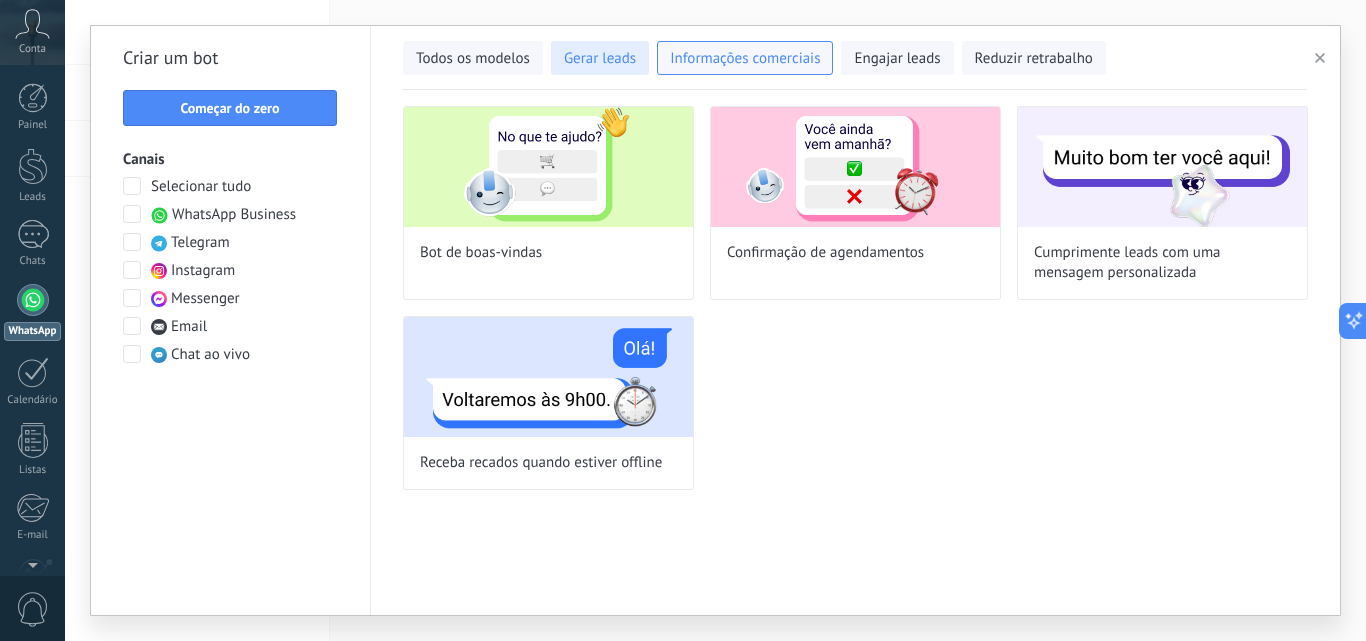 click on "Gerar leads" at bounding box center [600, 59] 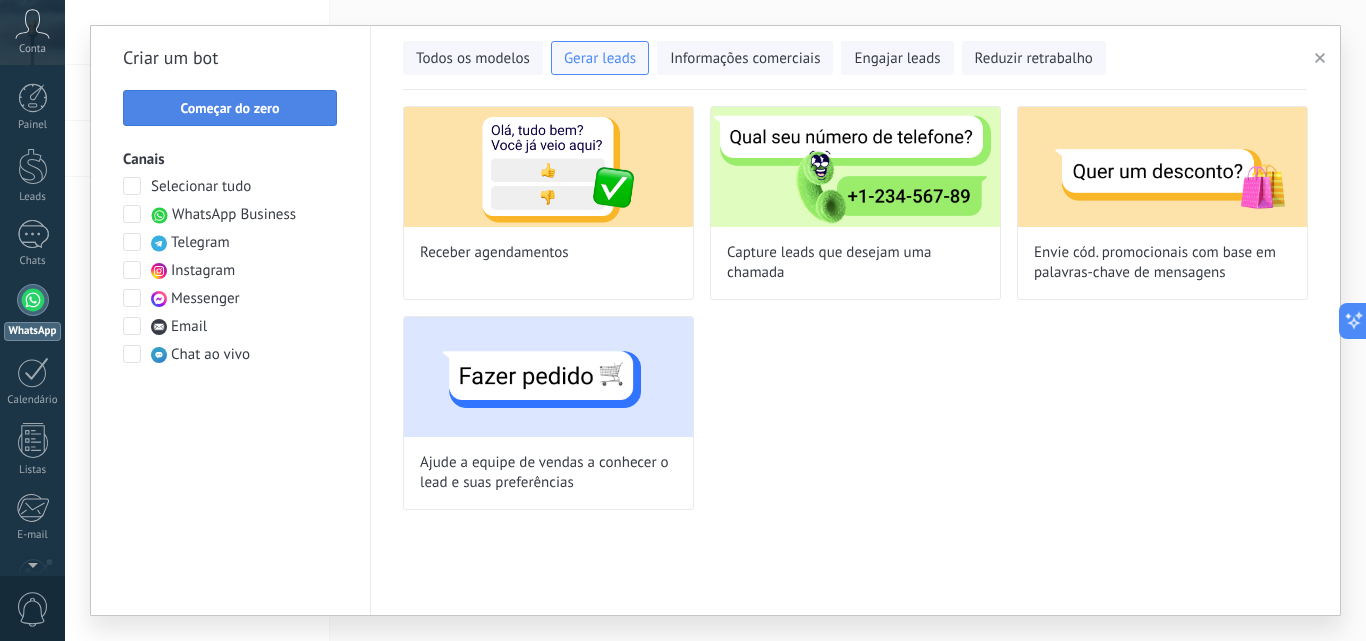 click on "Começar do zero" at bounding box center (230, 108) 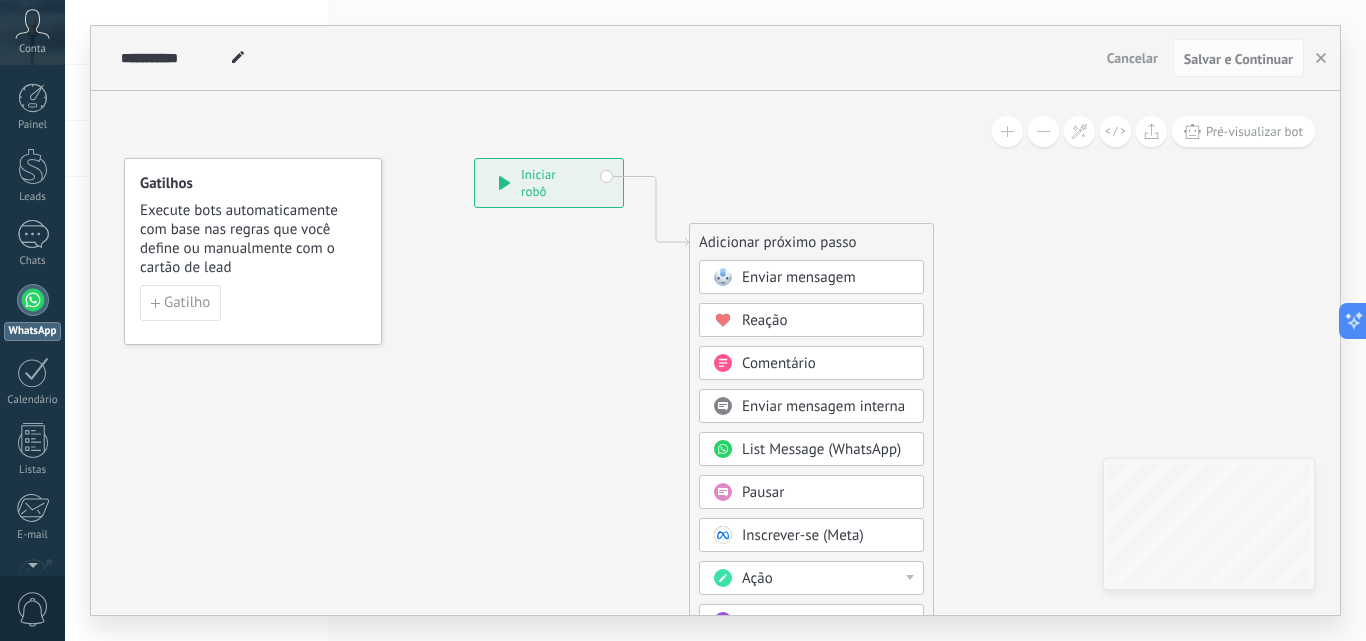 drag, startPoint x: 1183, startPoint y: 245, endPoint x: 1149, endPoint y: 157, distance: 94.33981 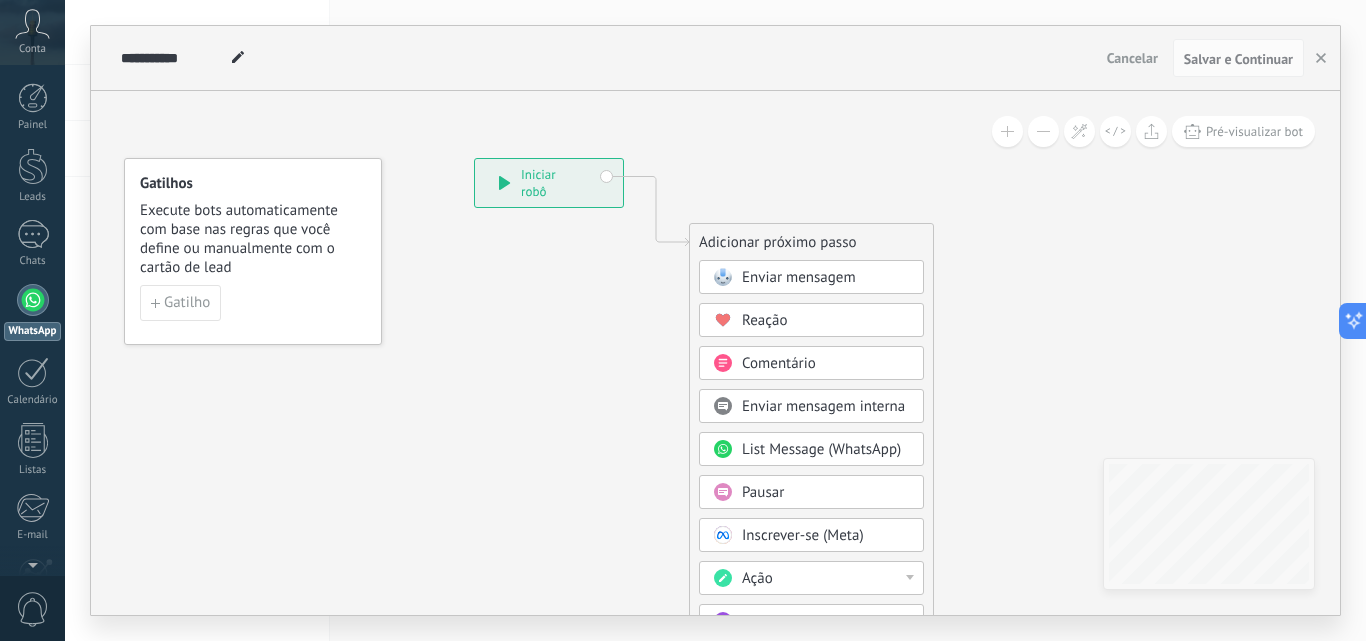 click on "Enviar mensagem" at bounding box center (811, 277) 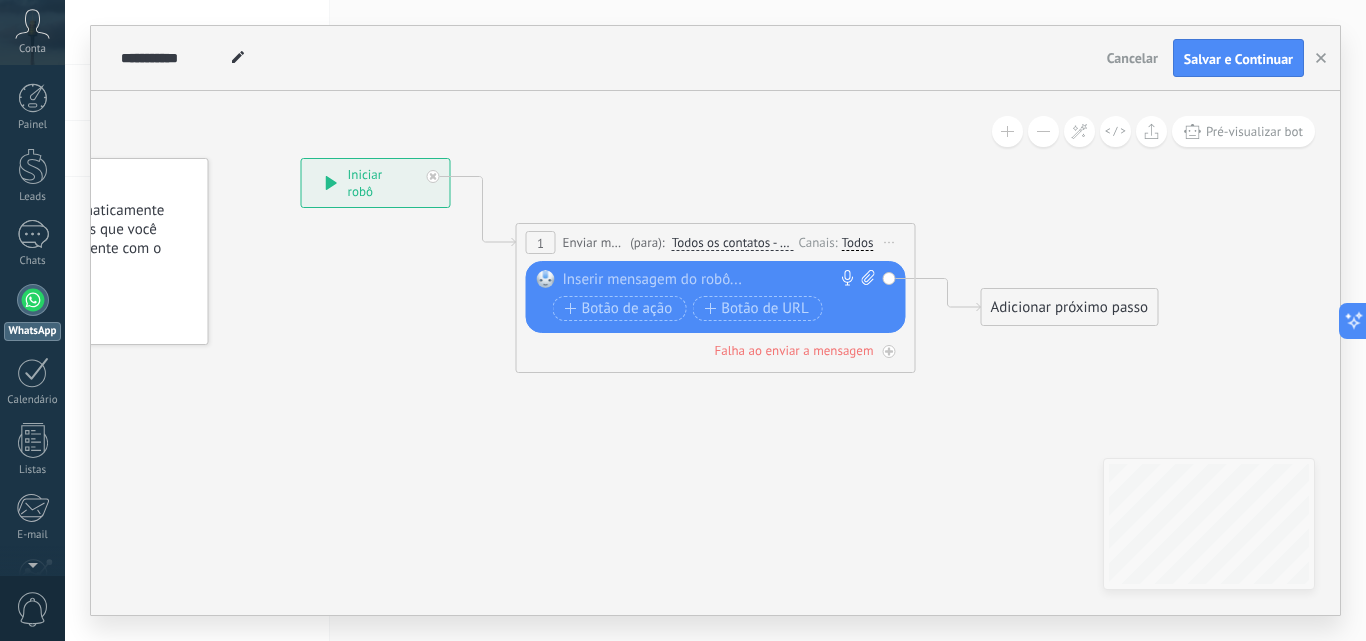 click at bounding box center (711, 280) 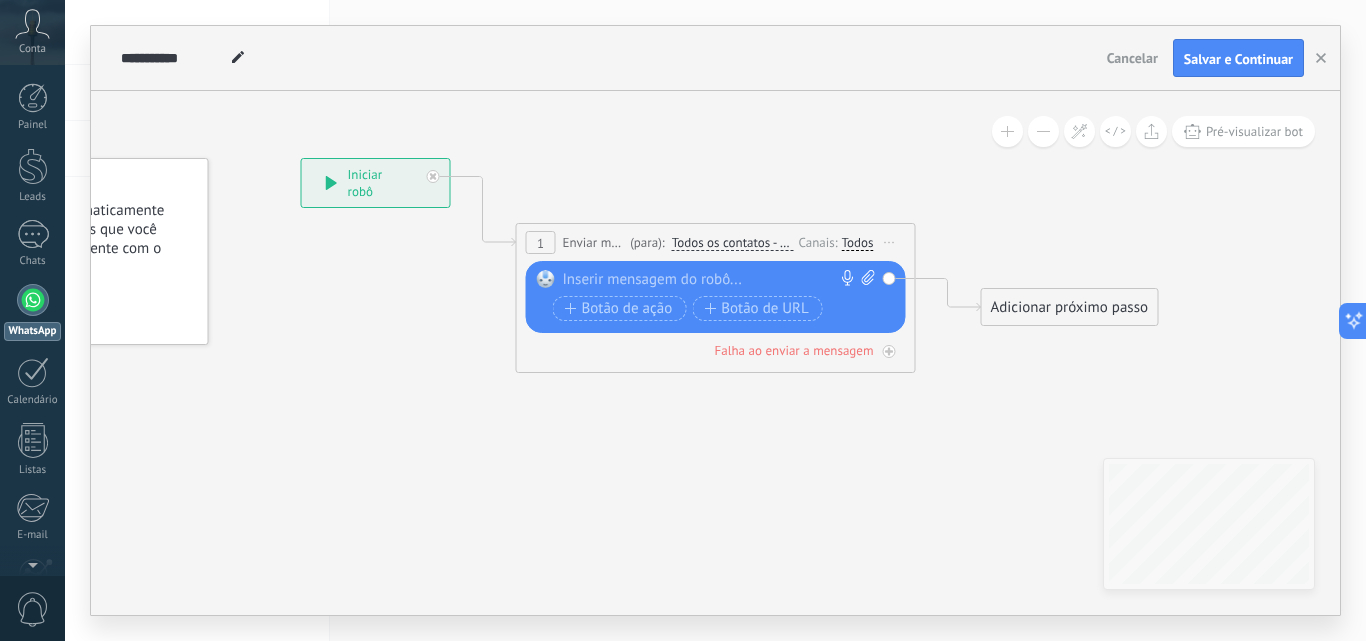 type 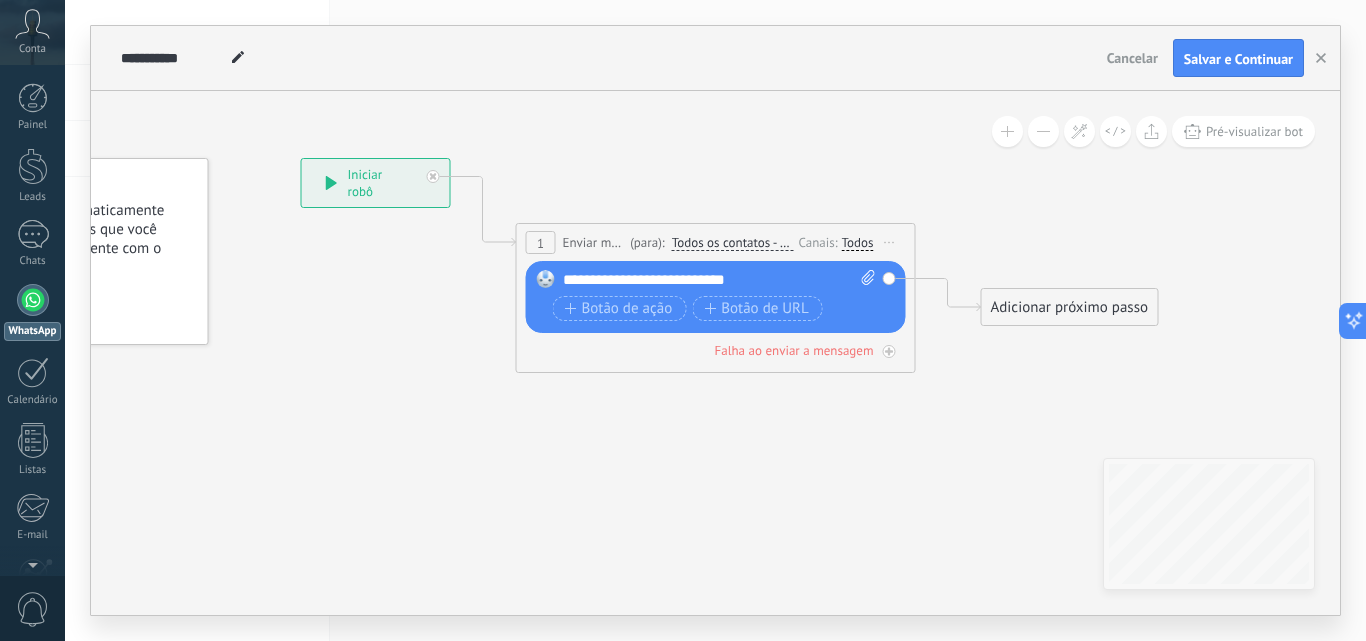 click on "**********" at bounding box center [719, 280] 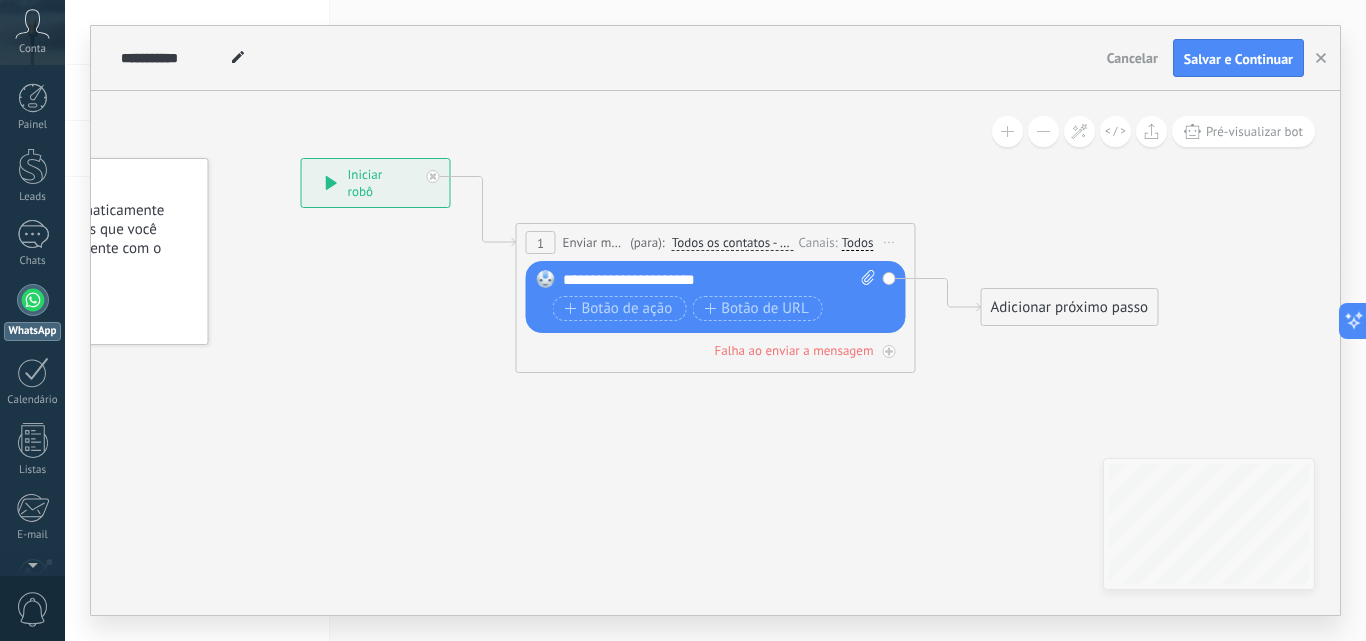 click on "**********" at bounding box center [719, 280] 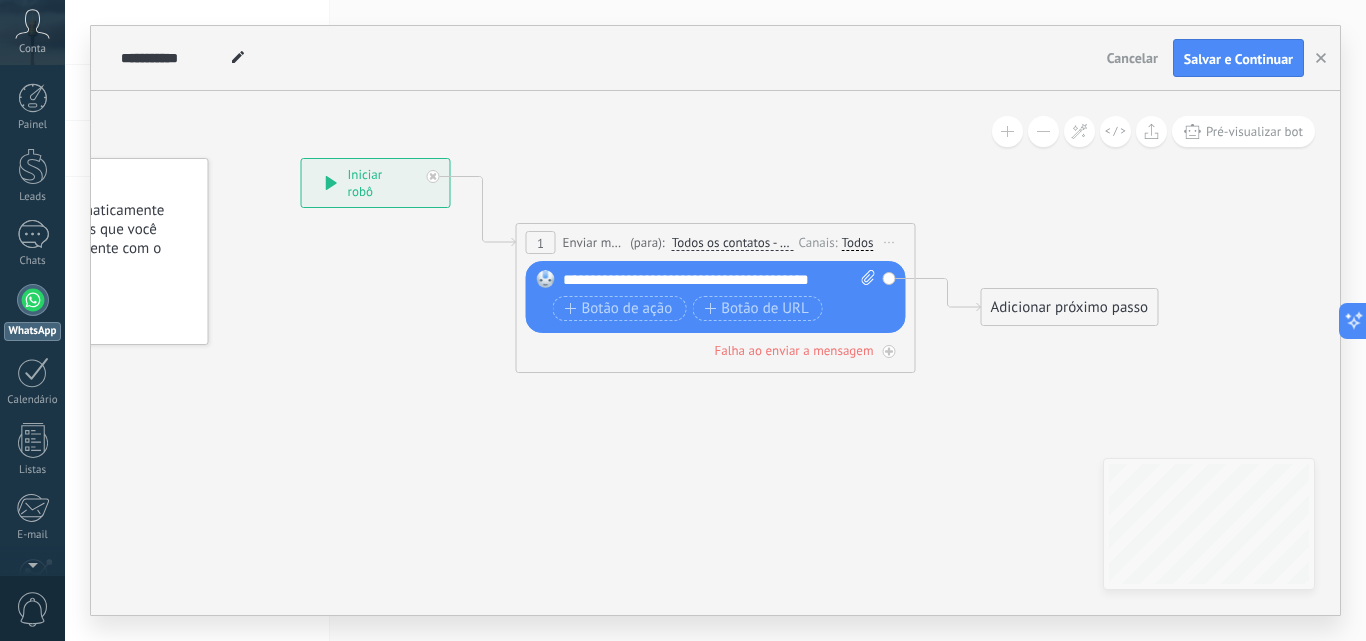 click on "Adicionar próximo passo" at bounding box center [1070, 307] 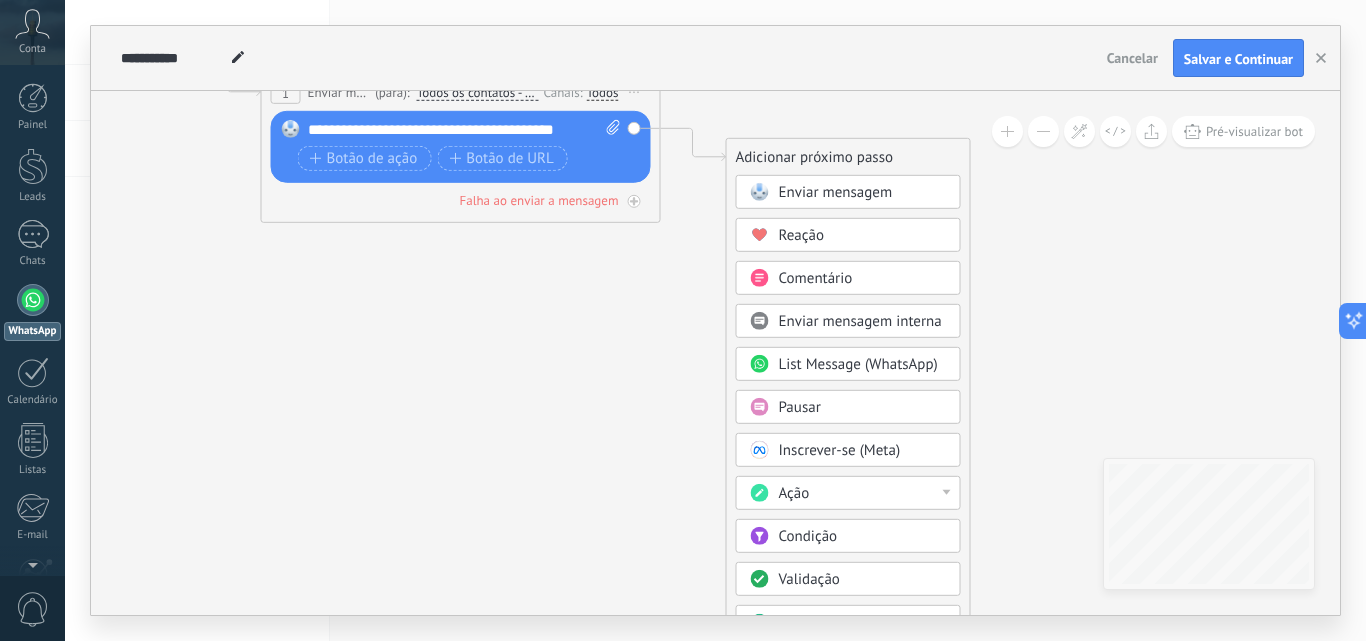 drag, startPoint x: 1298, startPoint y: 212, endPoint x: 1048, endPoint y: 33, distance: 307.4752 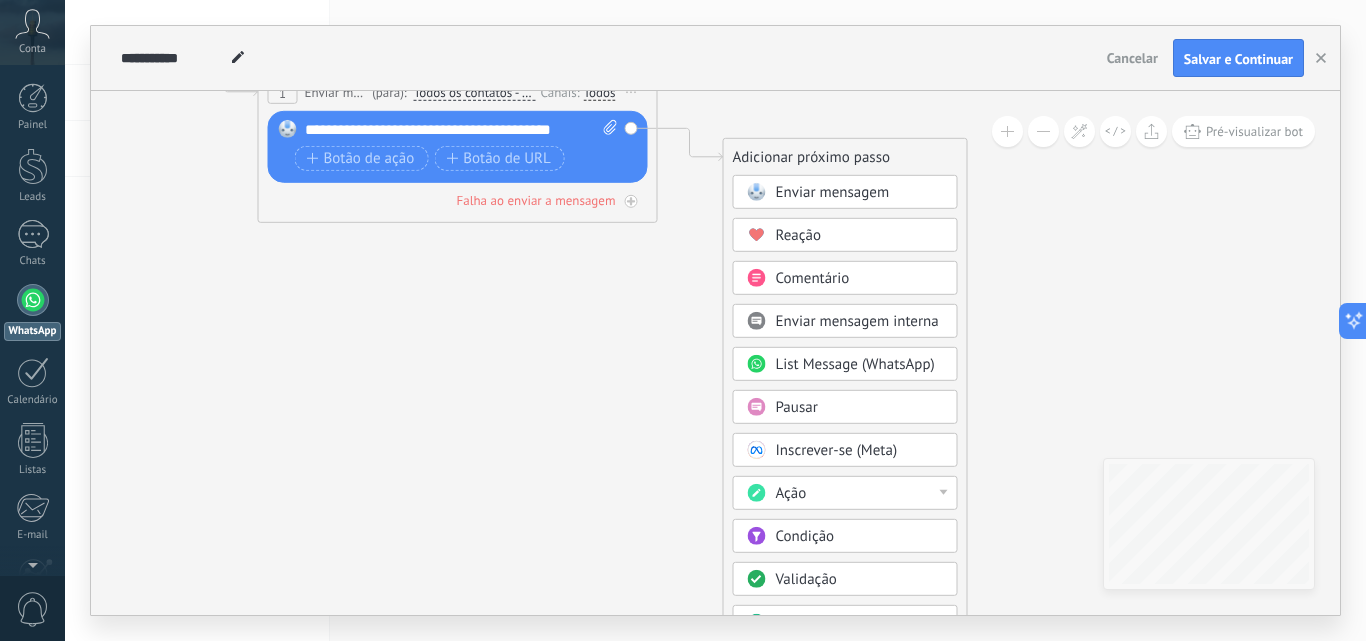 drag, startPoint x: 1103, startPoint y: 280, endPoint x: 1103, endPoint y: 187, distance: 93 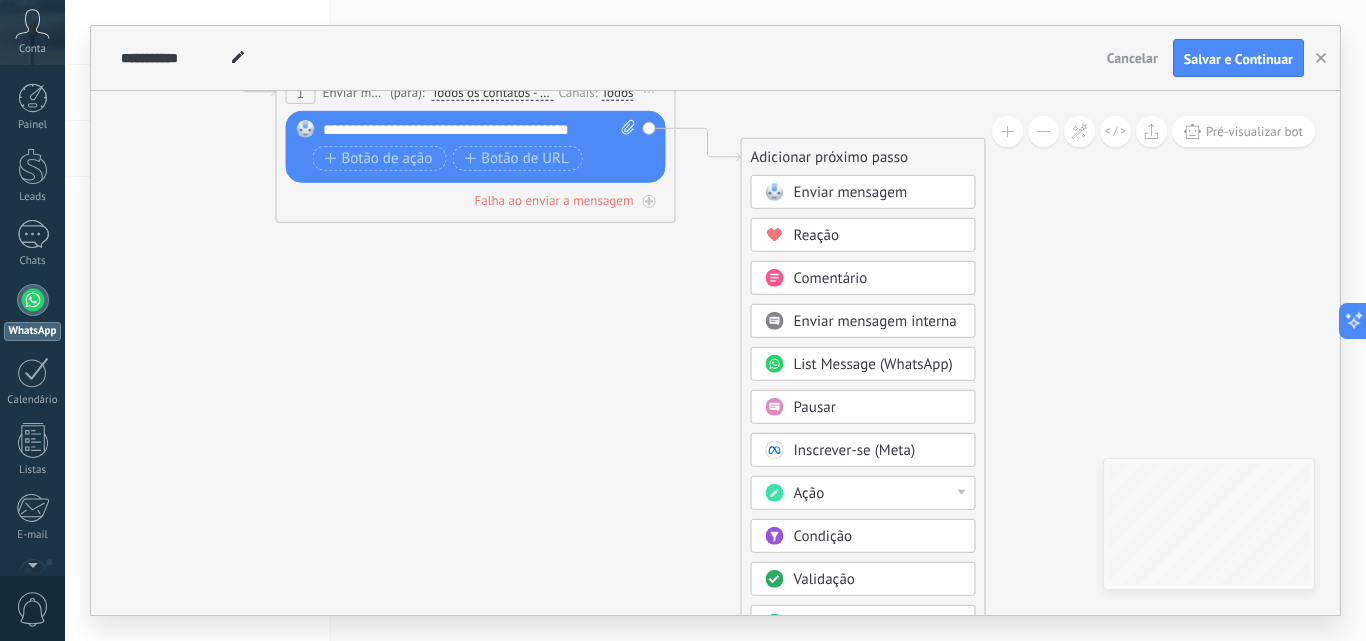 drag, startPoint x: 1083, startPoint y: 262, endPoint x: 1103, endPoint y: 215, distance: 51.078373 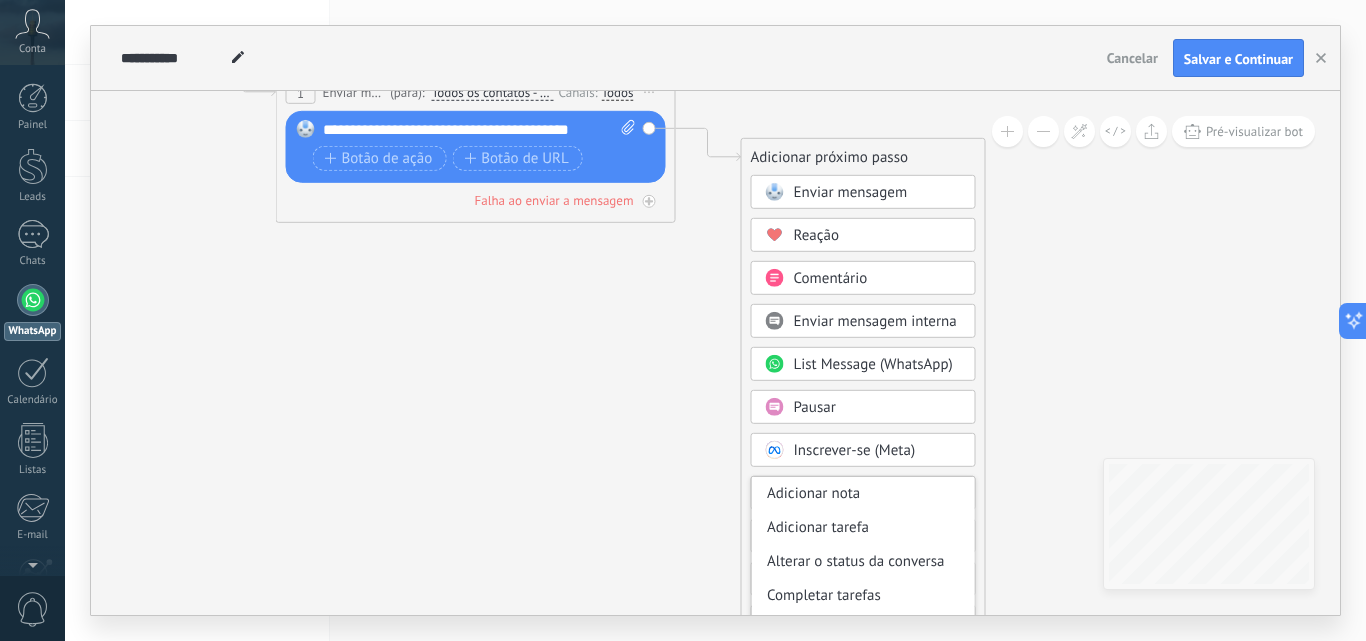 click 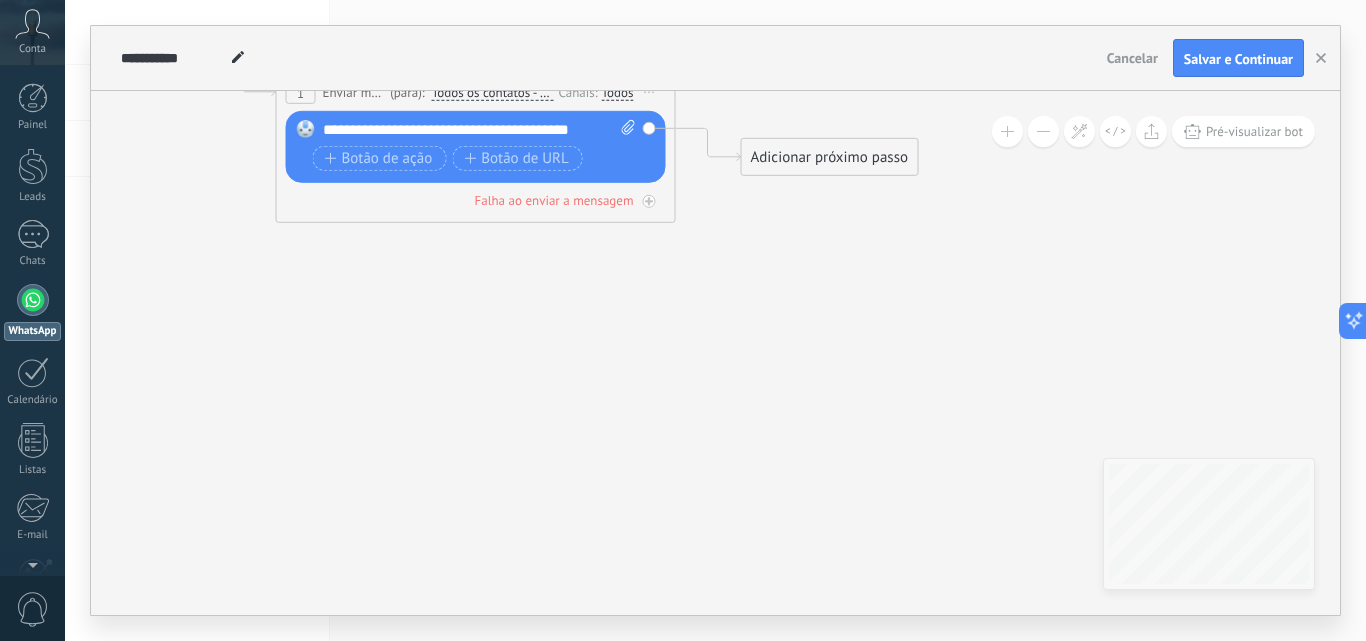 click on "Adicionar próximo passo" at bounding box center (830, 157) 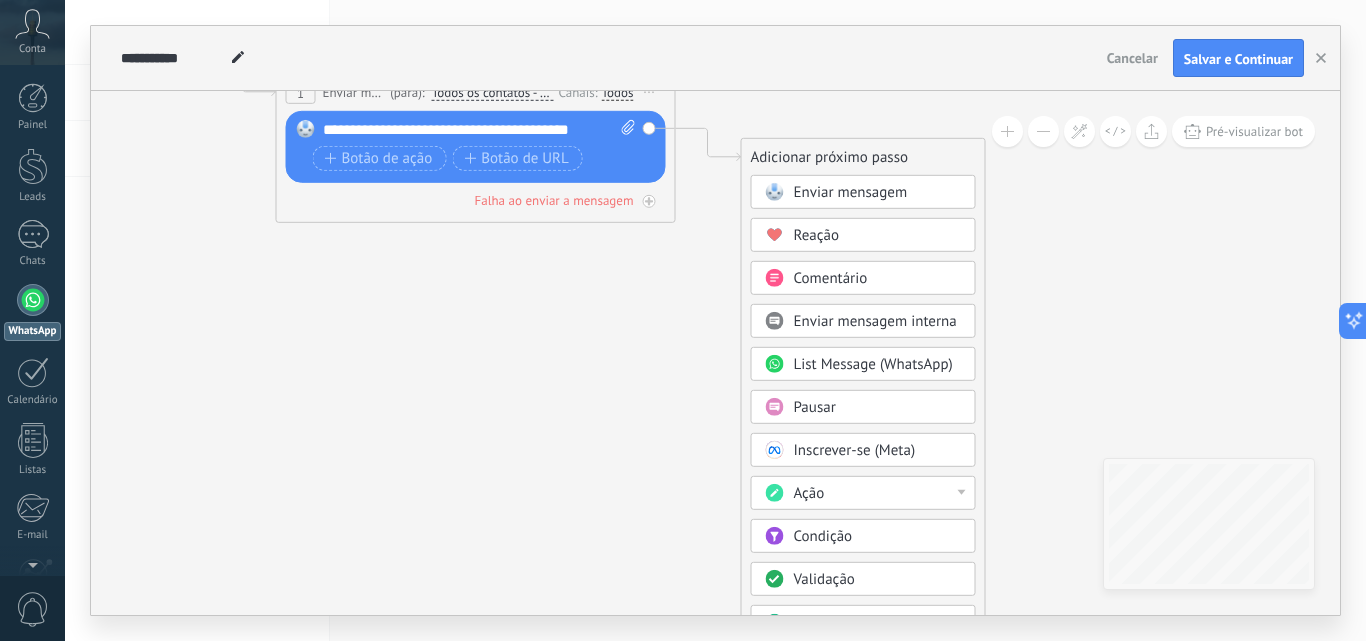 click on "Enviar mensagem" at bounding box center [851, 192] 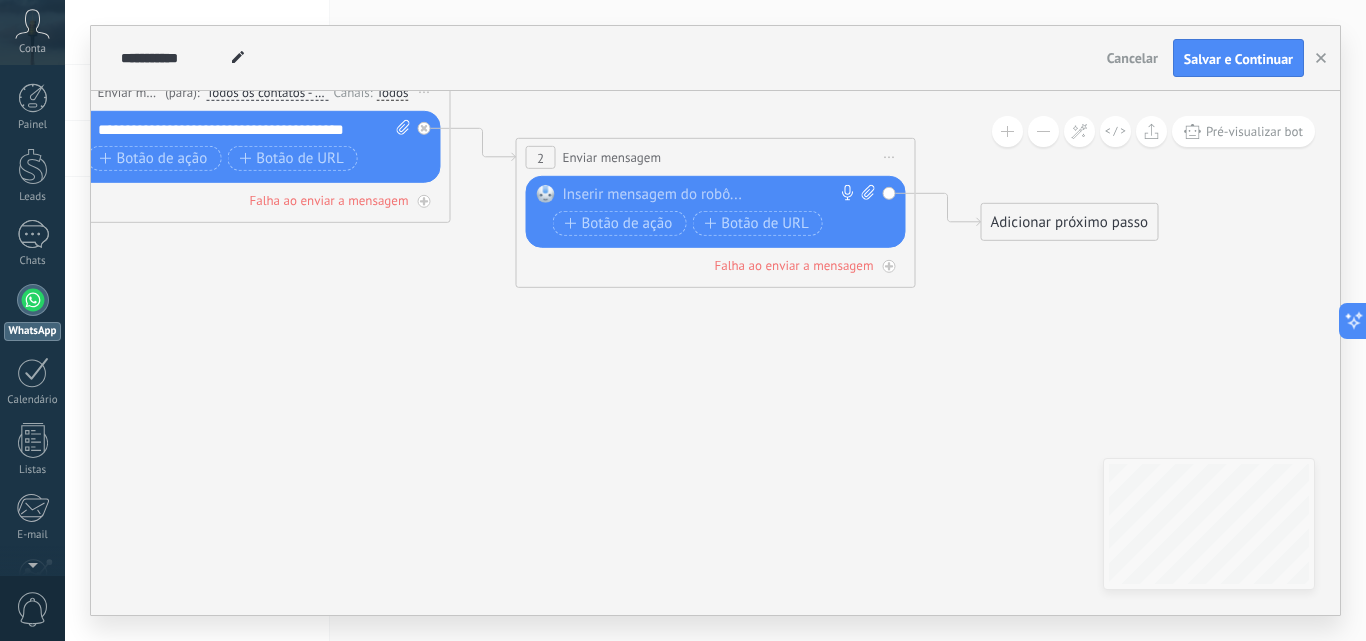 click at bounding box center [711, 195] 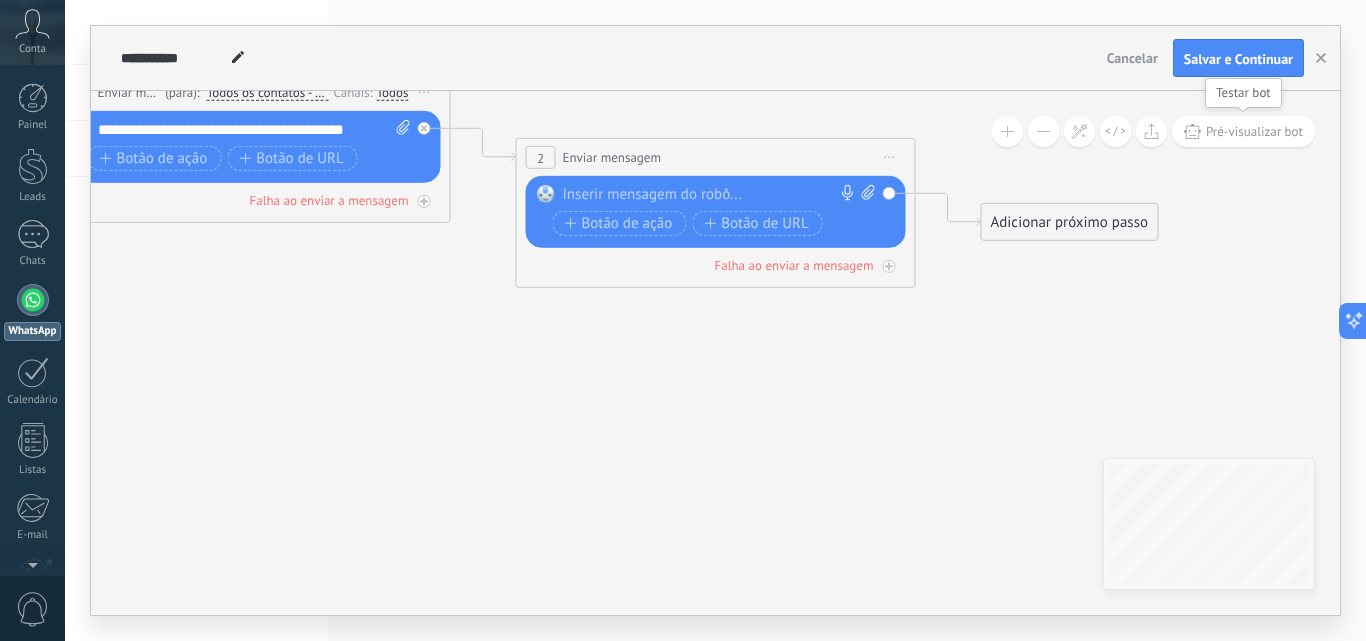 click on "Pré-visualizar bot" at bounding box center (1254, 131) 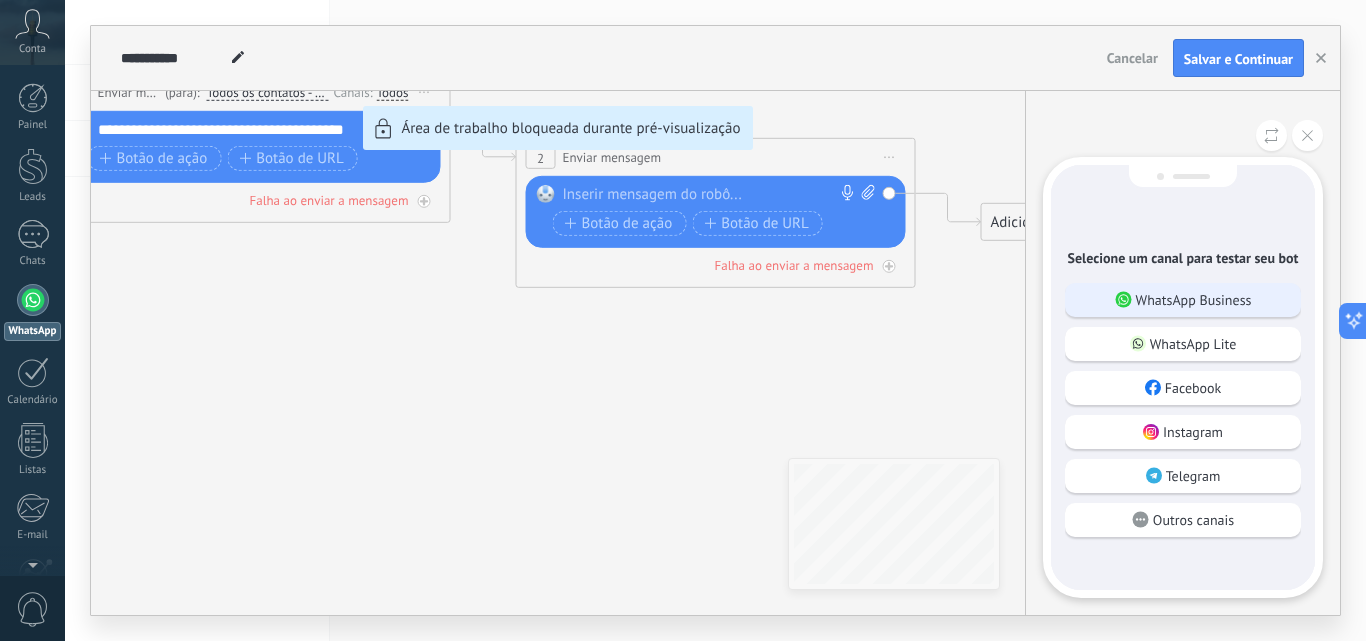 click on "WhatsApp Business" at bounding box center [1183, 300] 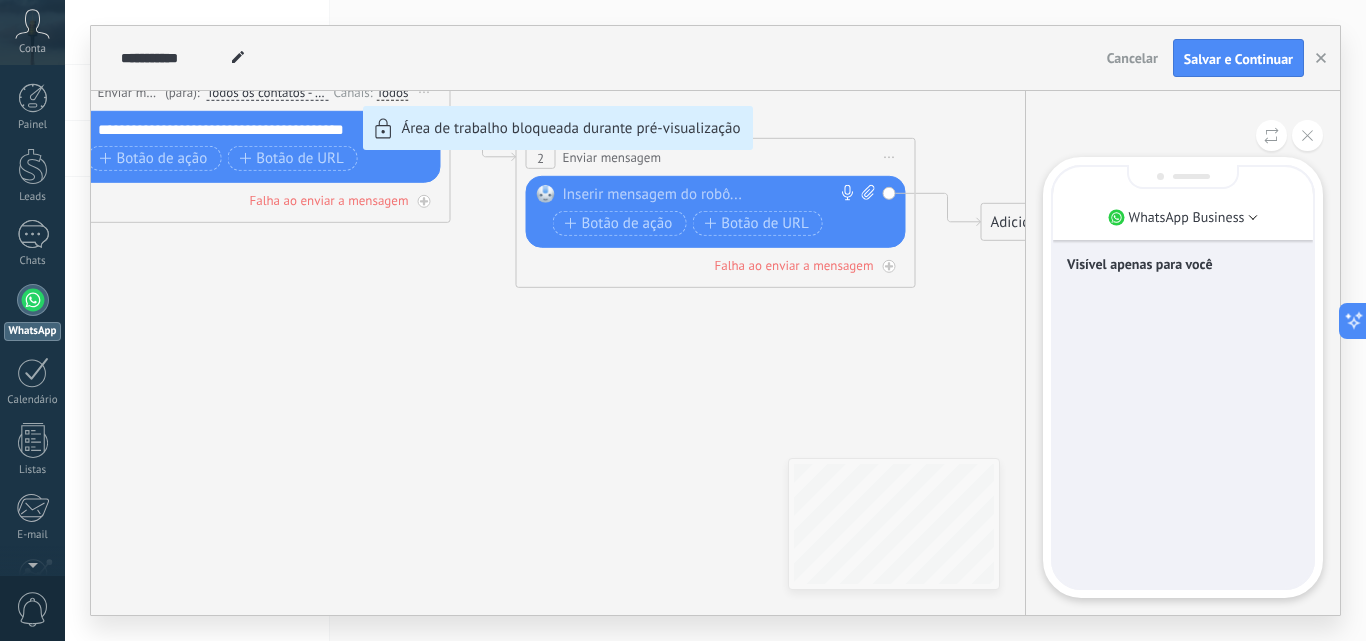 click on "Visível apenas para você" at bounding box center [1183, 377] 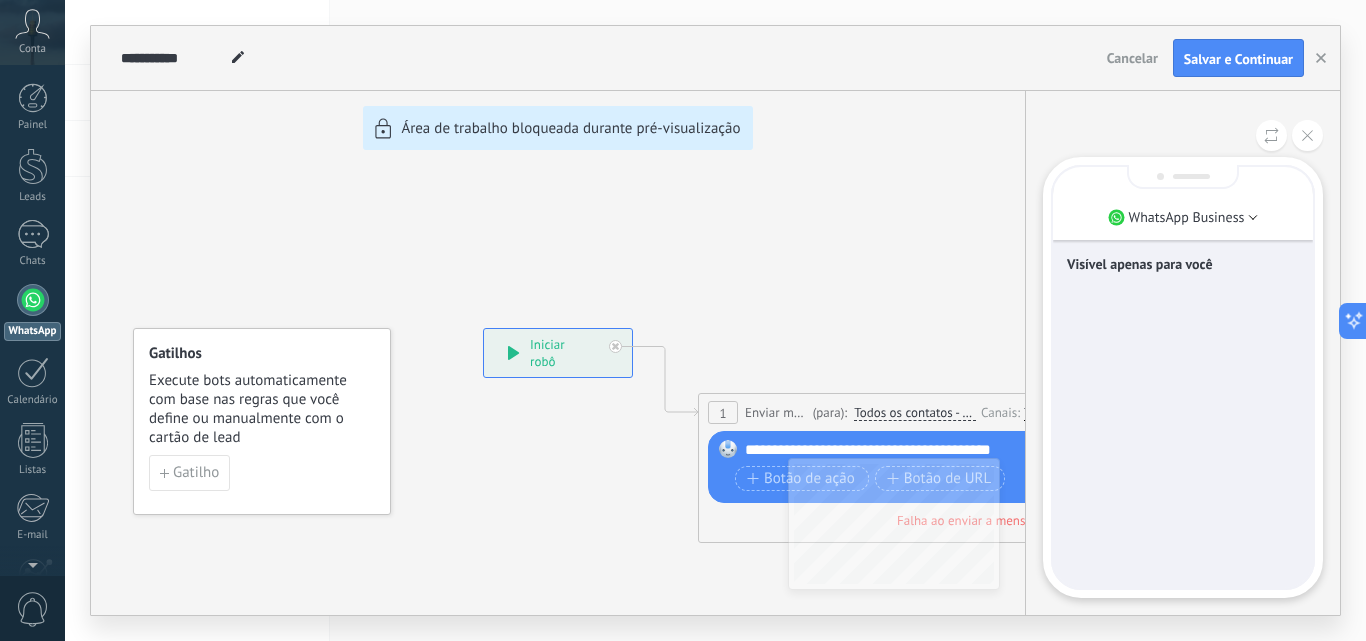 click on "Visível apenas para você" at bounding box center [1183, 377] 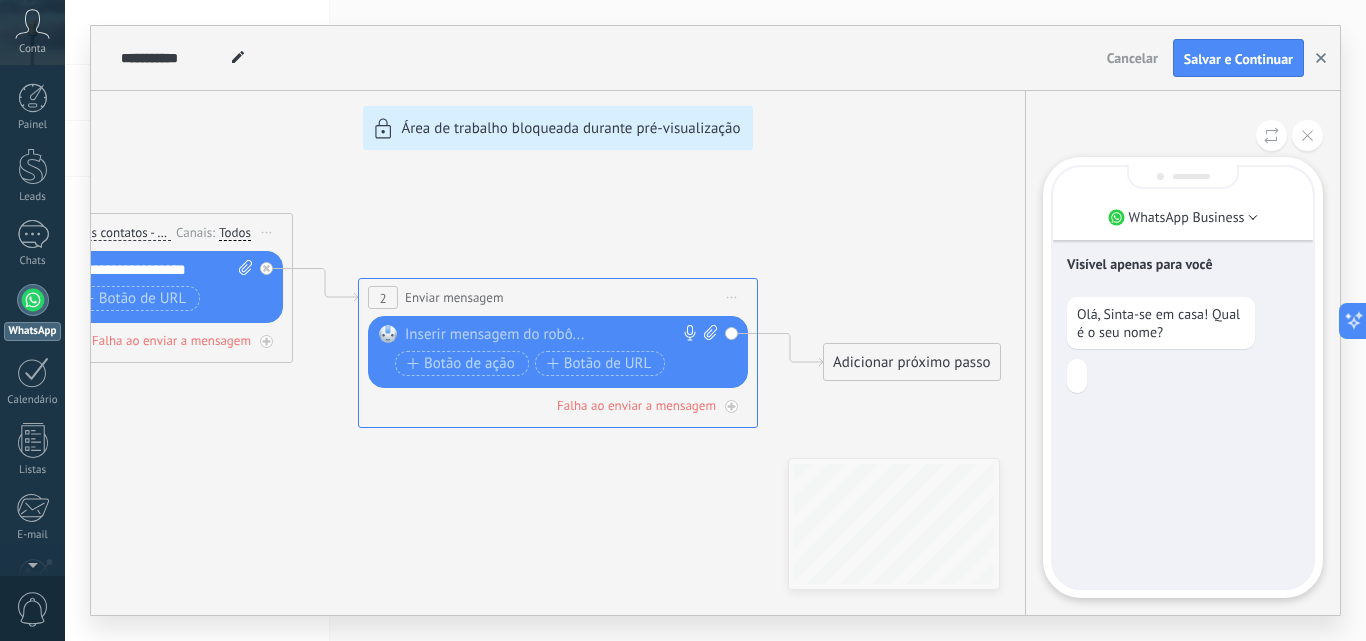 click 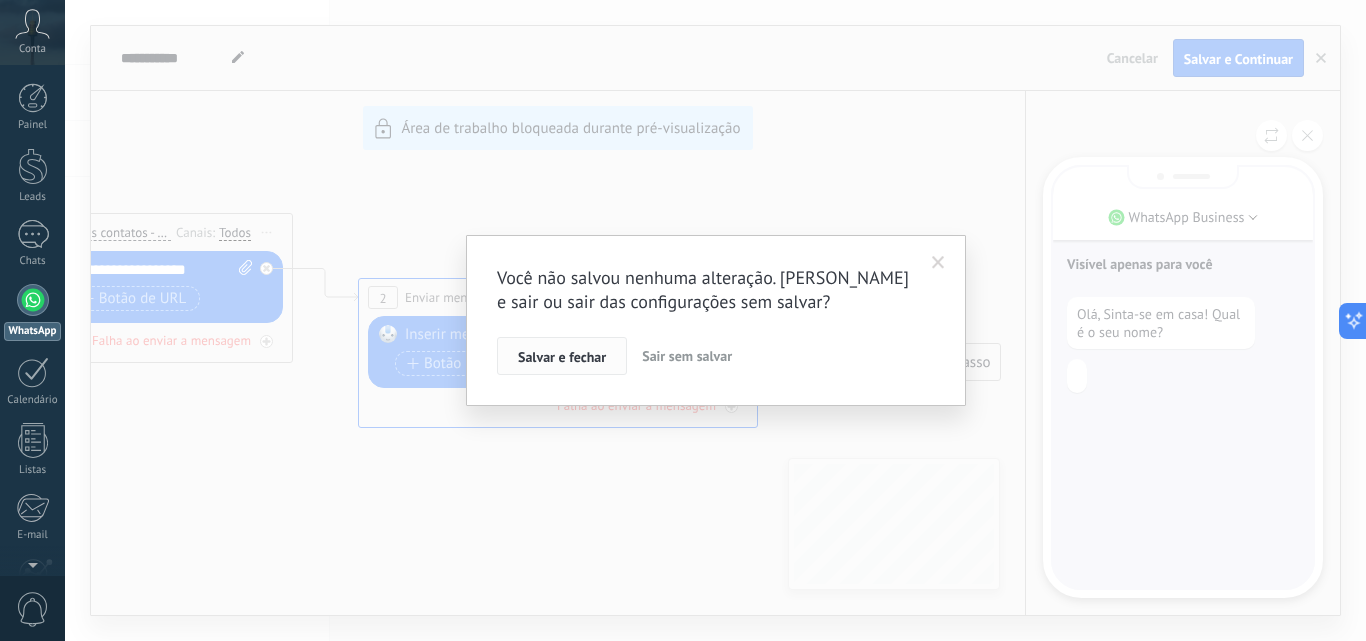 click on "Salvar e fechar" at bounding box center (562, 357) 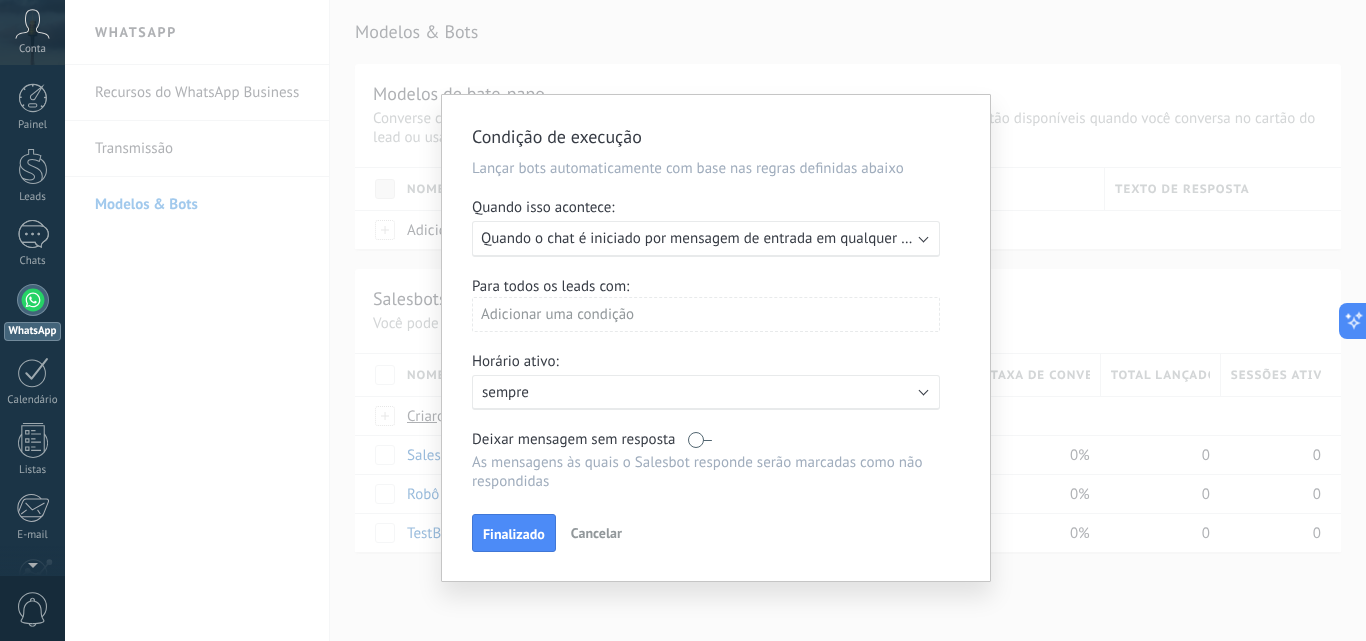 click on "Finalizado" at bounding box center (514, 533) 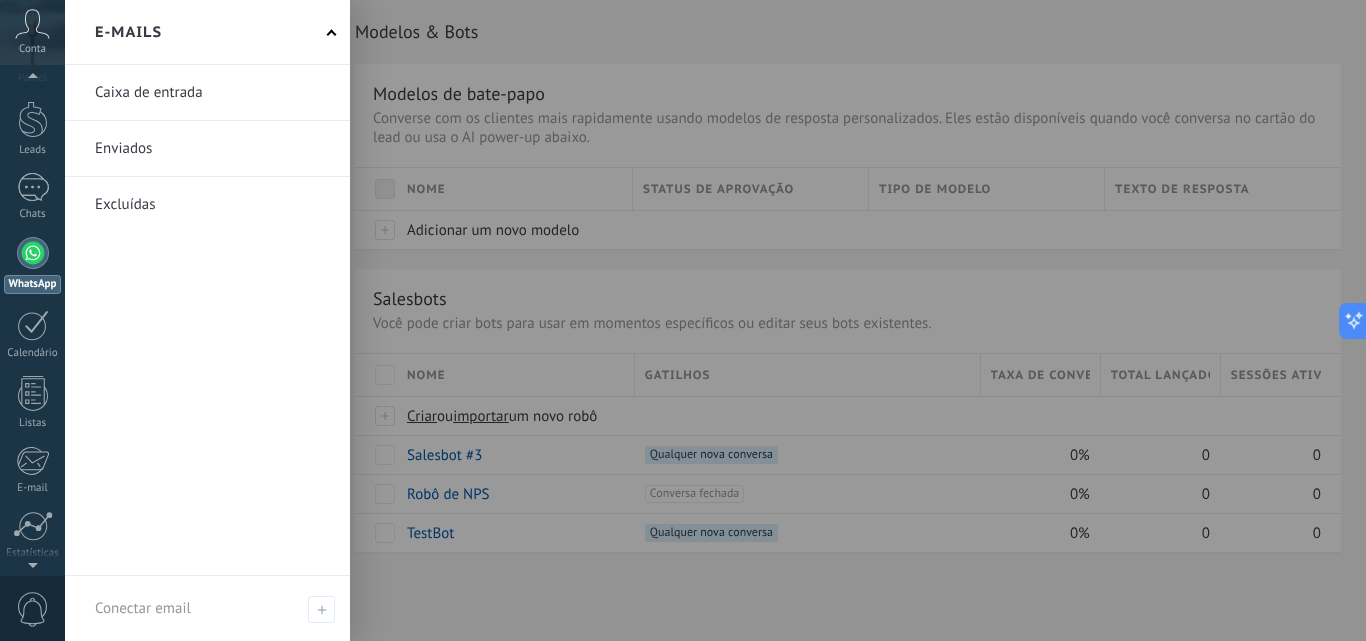 scroll, scrollTop: 0, scrollLeft: 0, axis: both 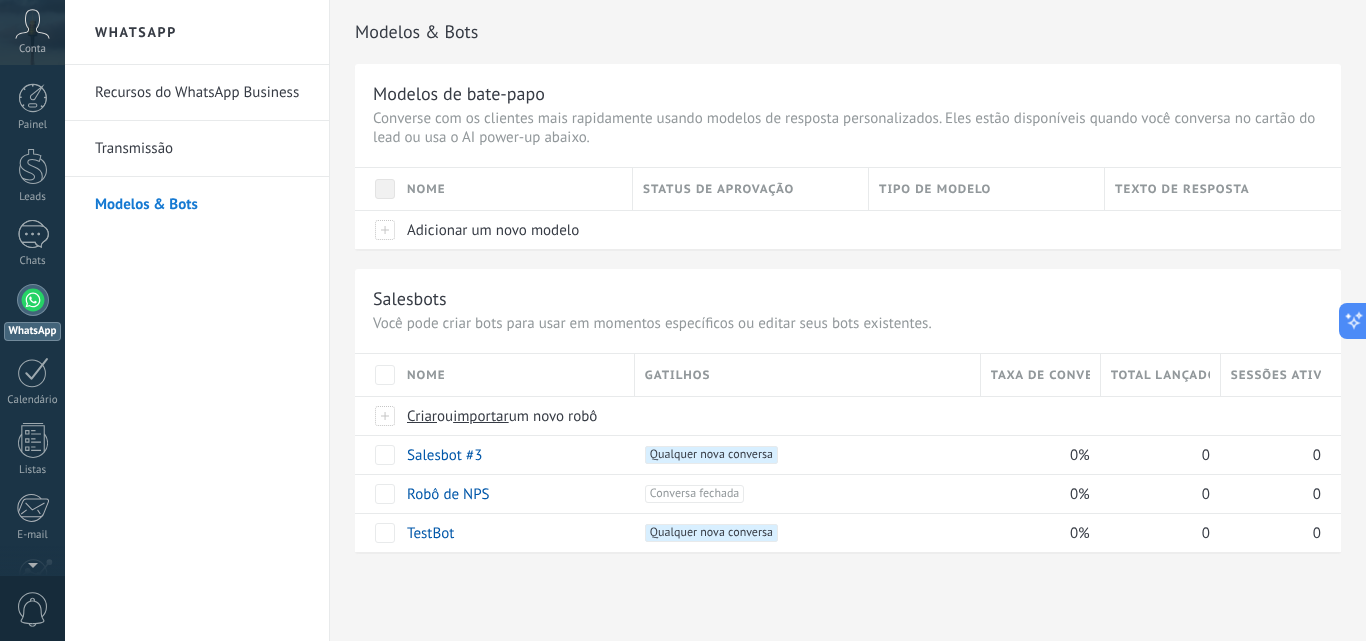click at bounding box center (33, 300) 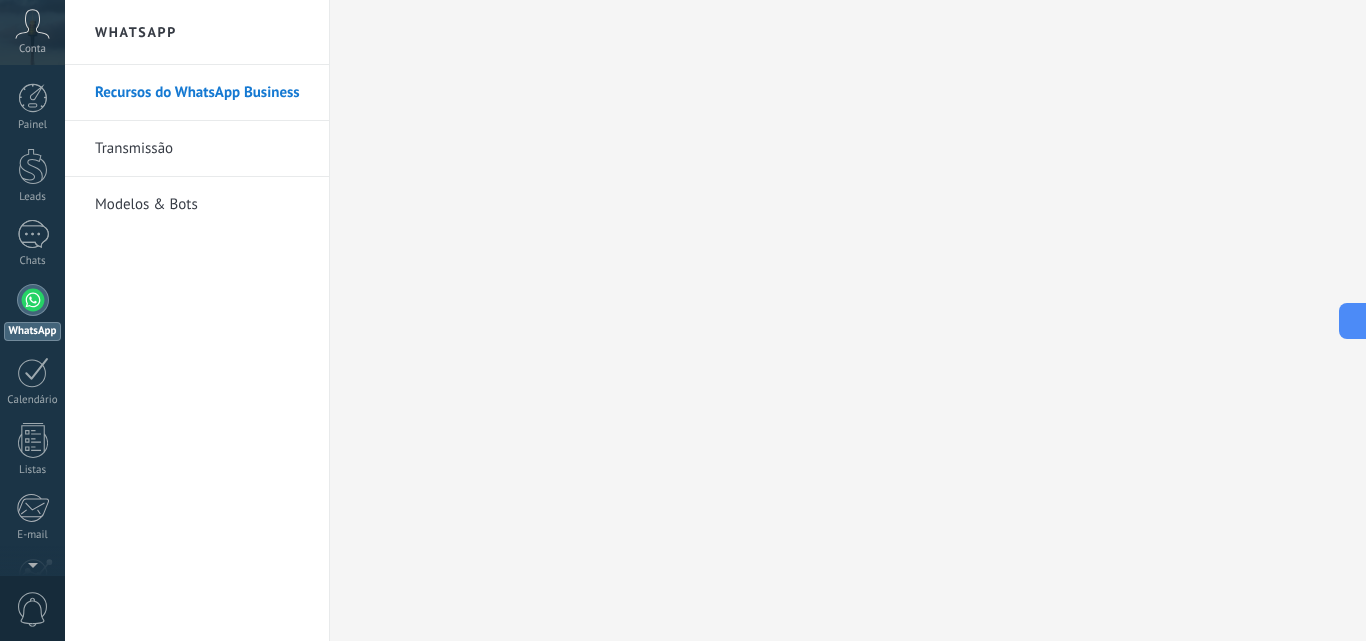 click on "Modelos & Bots" at bounding box center (202, 205) 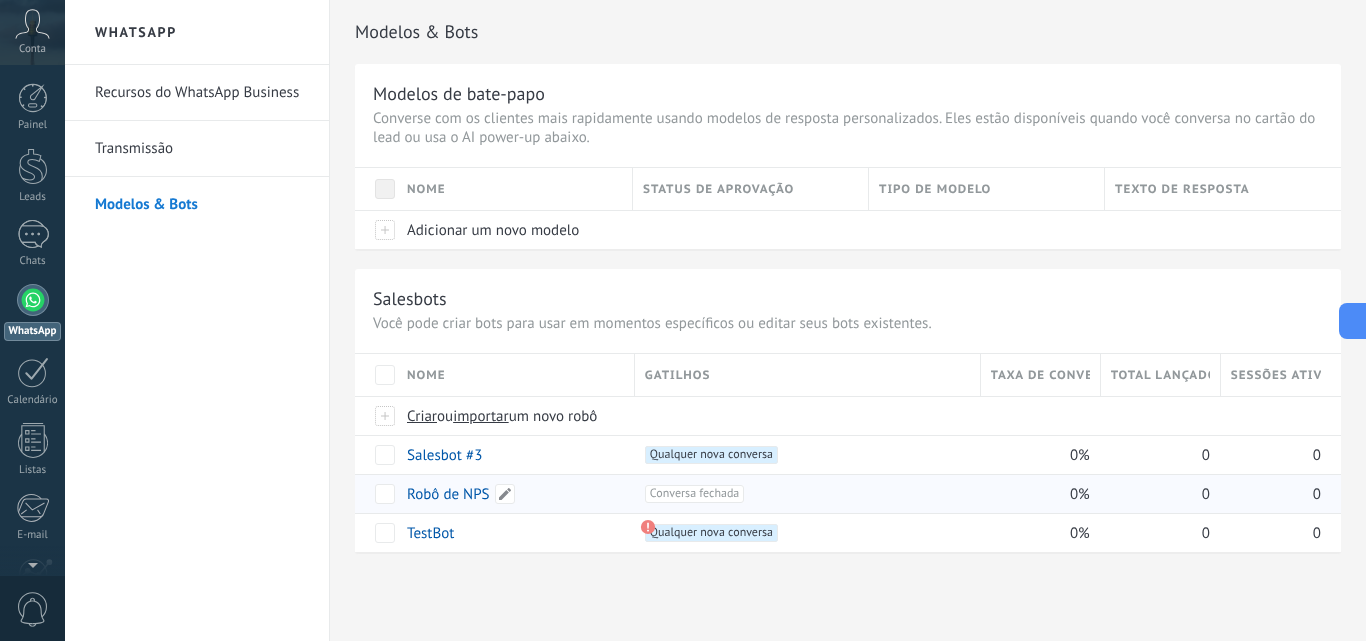 click on "Robô de NPS" at bounding box center [448, 494] 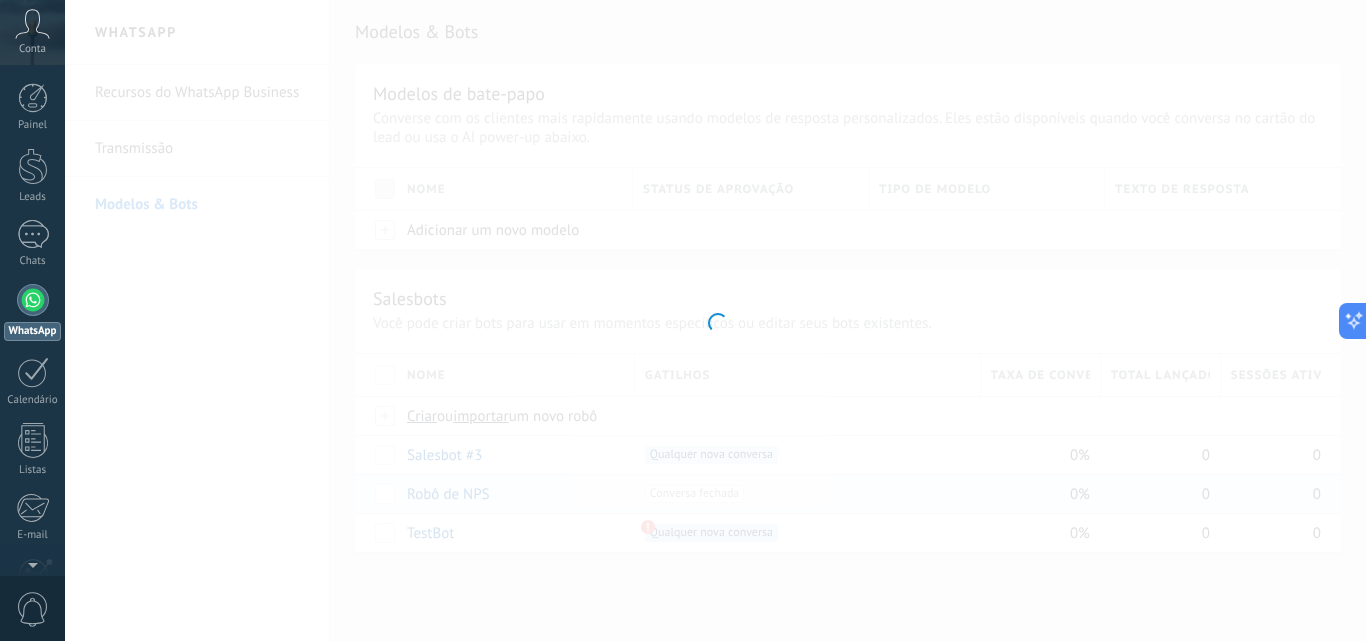 type on "**********" 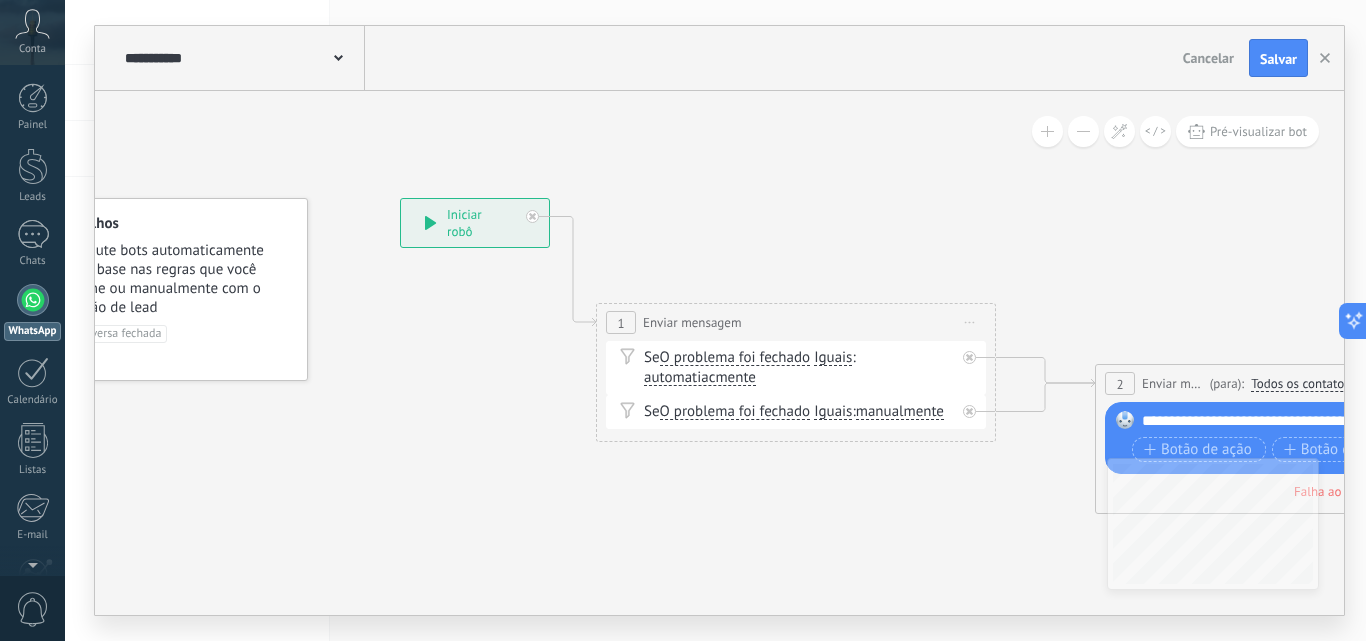 drag, startPoint x: 591, startPoint y: 495, endPoint x: 372, endPoint y: 445, distance: 224.63525 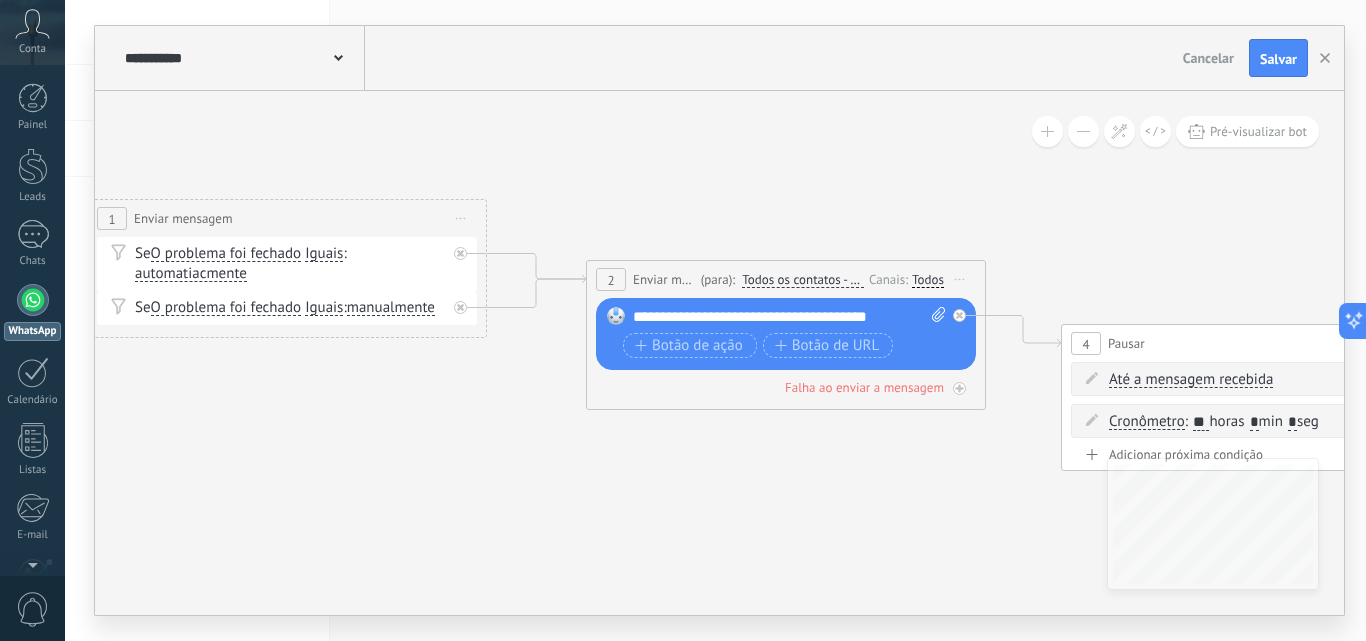 drag, startPoint x: 769, startPoint y: 505, endPoint x: 367, endPoint y: 407, distance: 413.7729 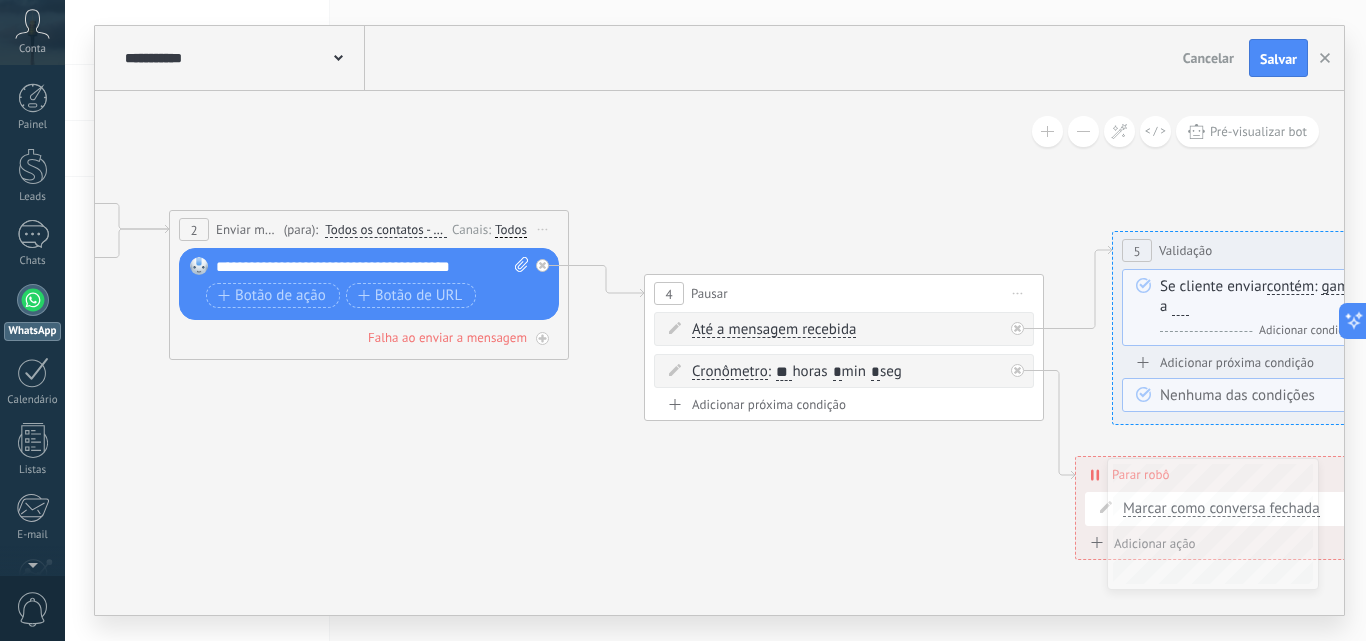 drag, startPoint x: 819, startPoint y: 454, endPoint x: 402, endPoint y: 404, distance: 419.9869 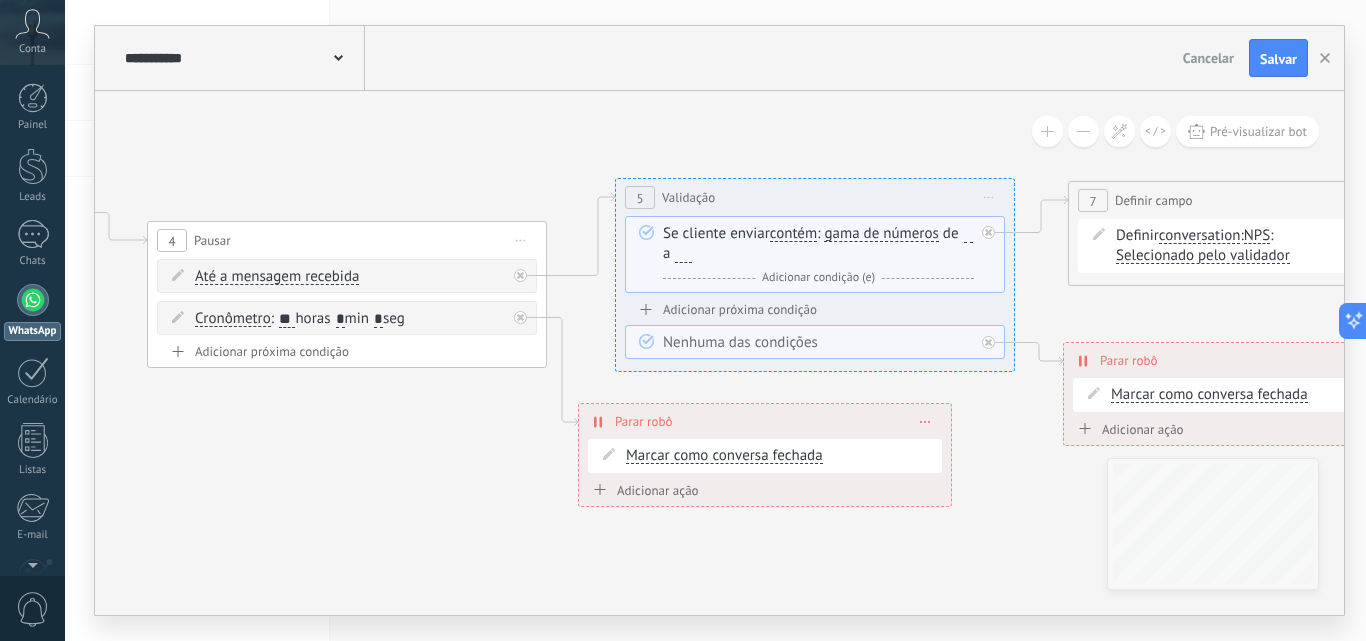 drag, startPoint x: 812, startPoint y: 479, endPoint x: 315, endPoint y: 426, distance: 499.81796 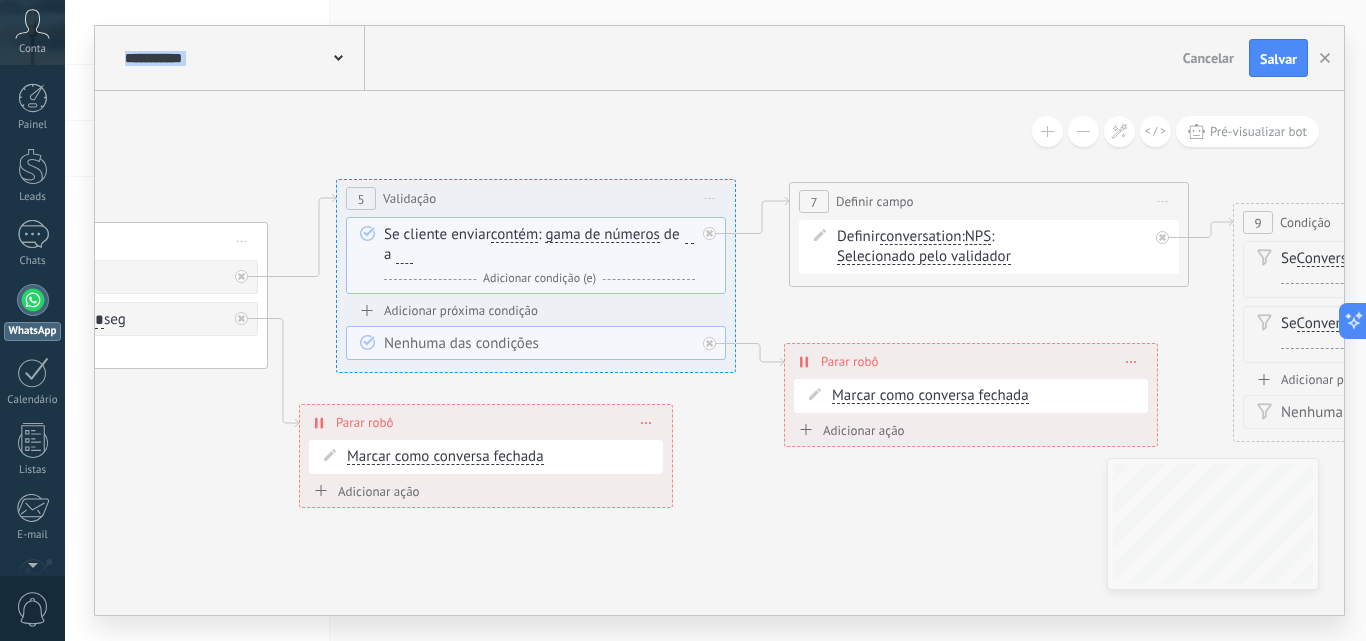 drag, startPoint x: 965, startPoint y: 538, endPoint x: 686, endPoint y: 539, distance: 279.0018 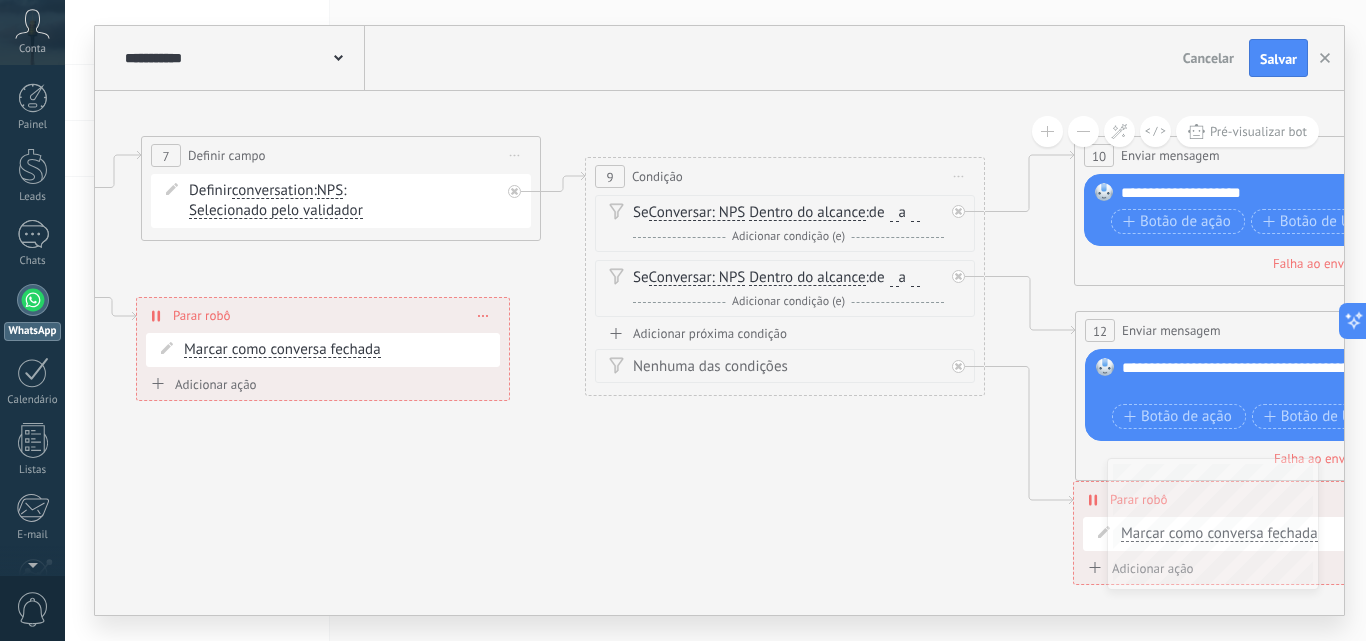 drag, startPoint x: 997, startPoint y: 539, endPoint x: 349, endPoint y: 493, distance: 649.6307 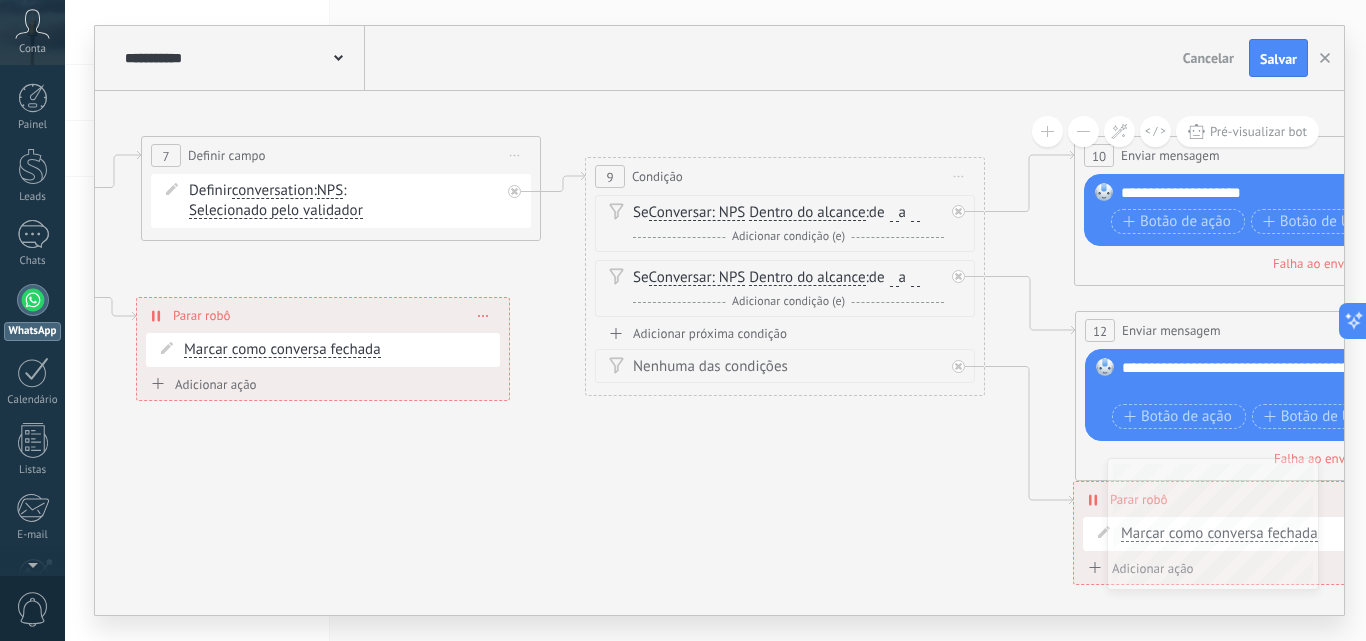 click 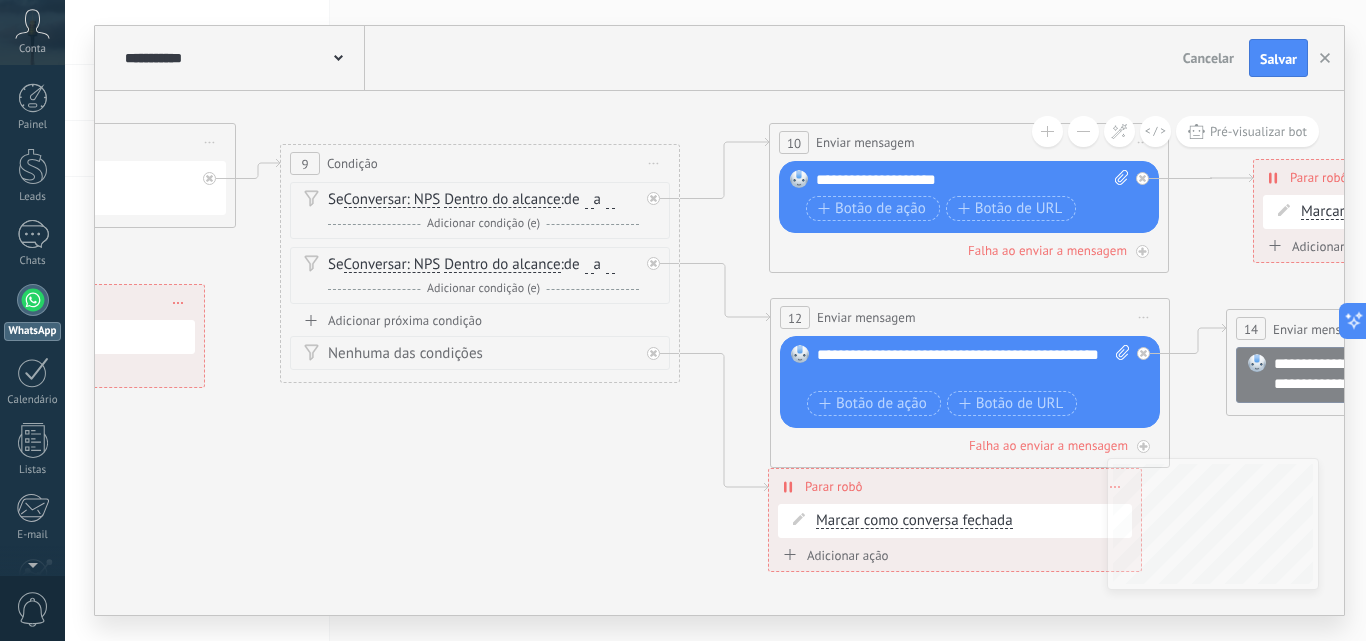drag, startPoint x: 878, startPoint y: 458, endPoint x: 573, endPoint y: 443, distance: 305.36862 